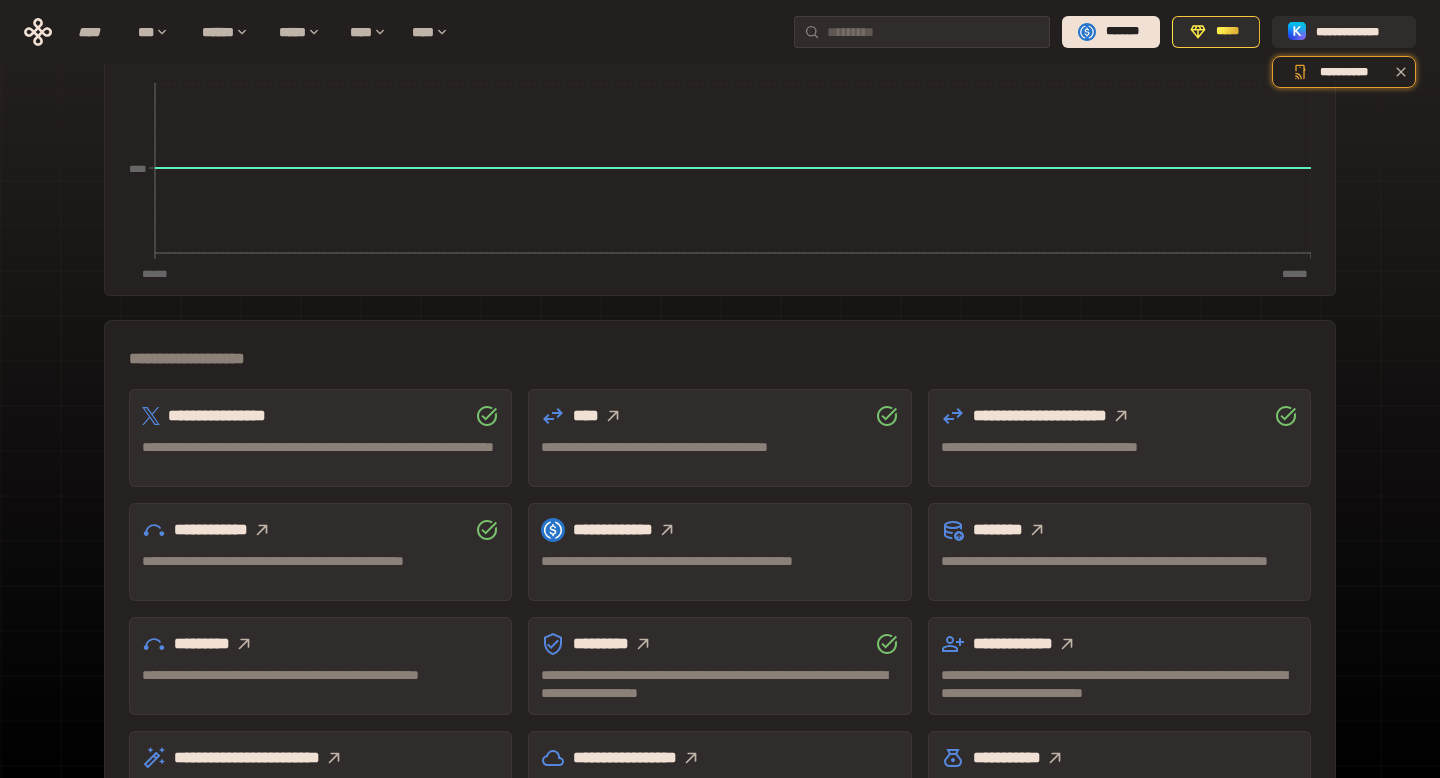 scroll, scrollTop: 0, scrollLeft: 0, axis: both 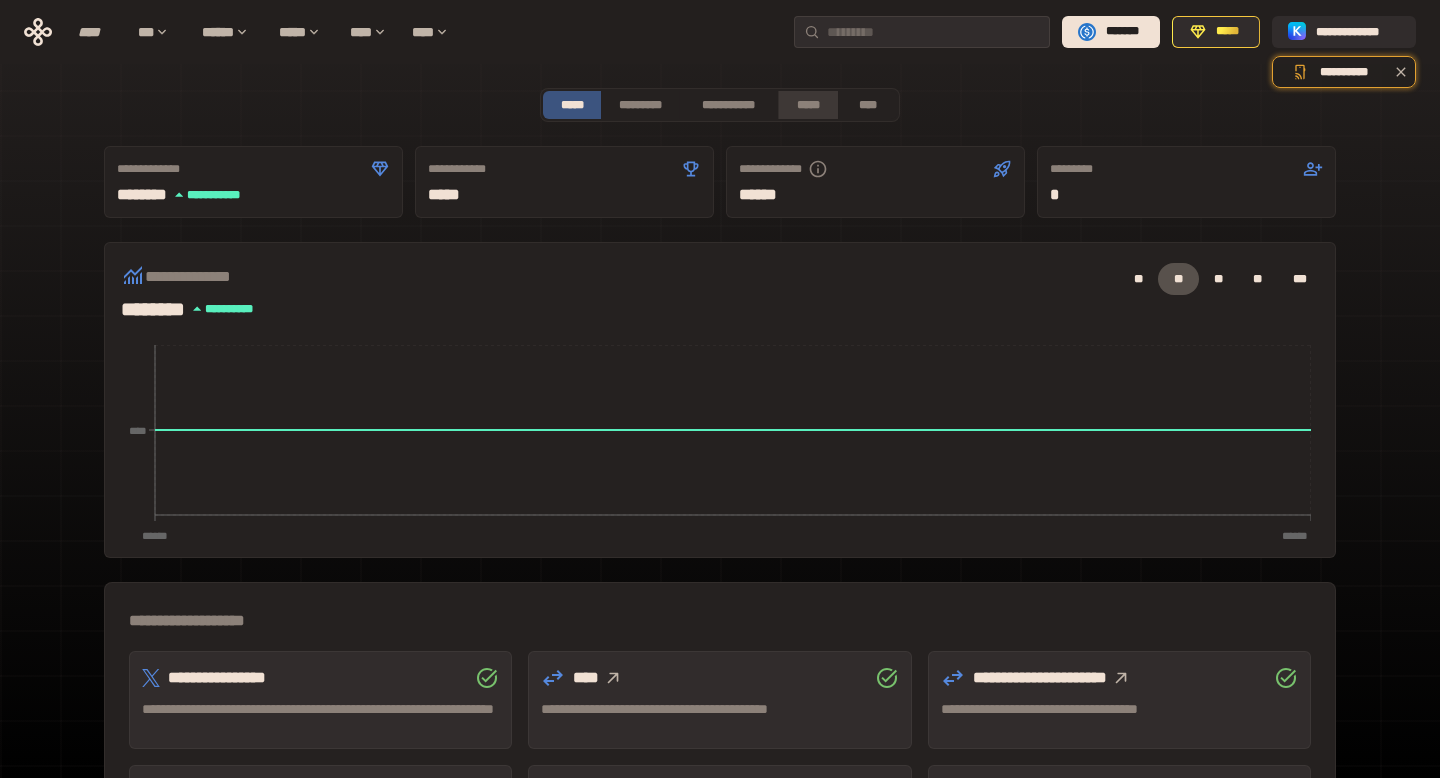 click on "*****" at bounding box center [807, 105] 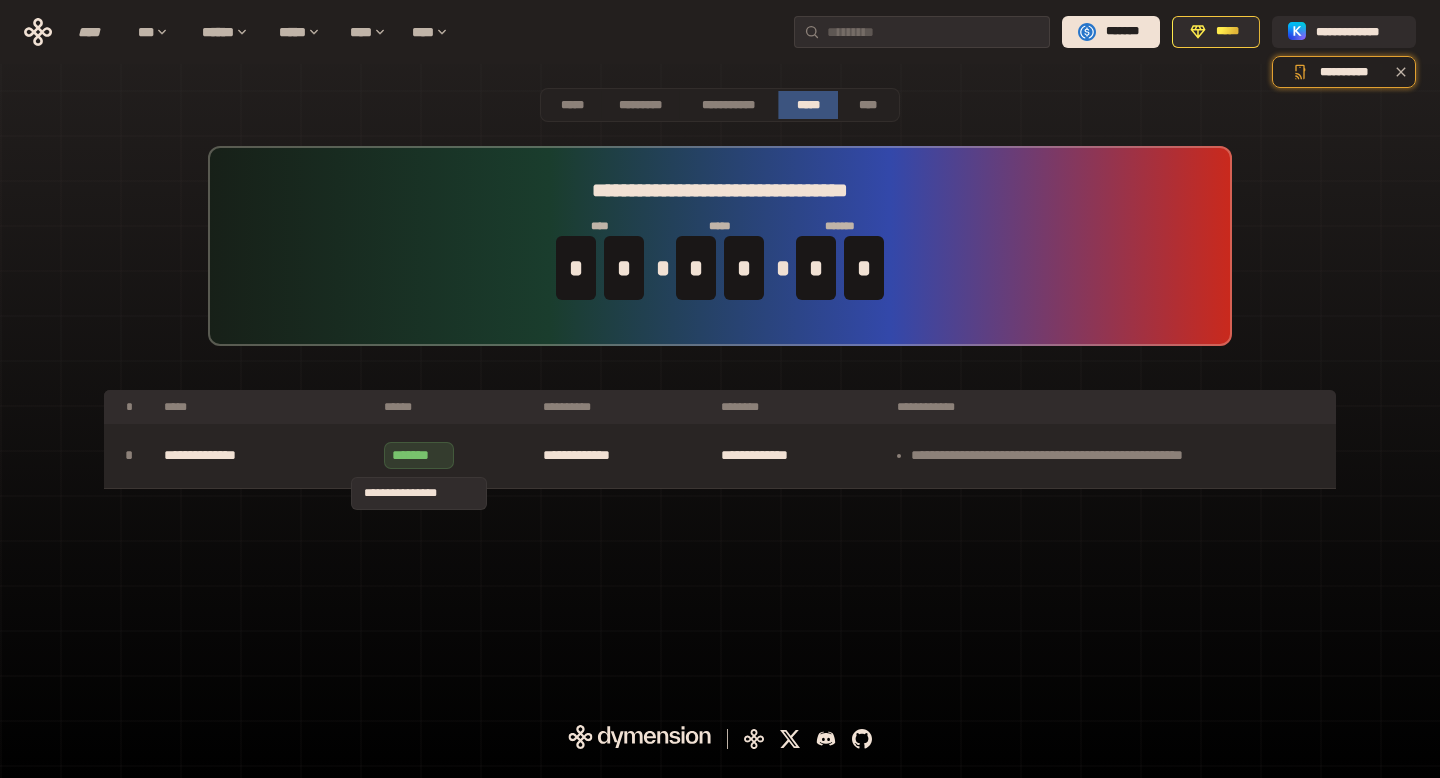 click on "*******" at bounding box center [419, 455] 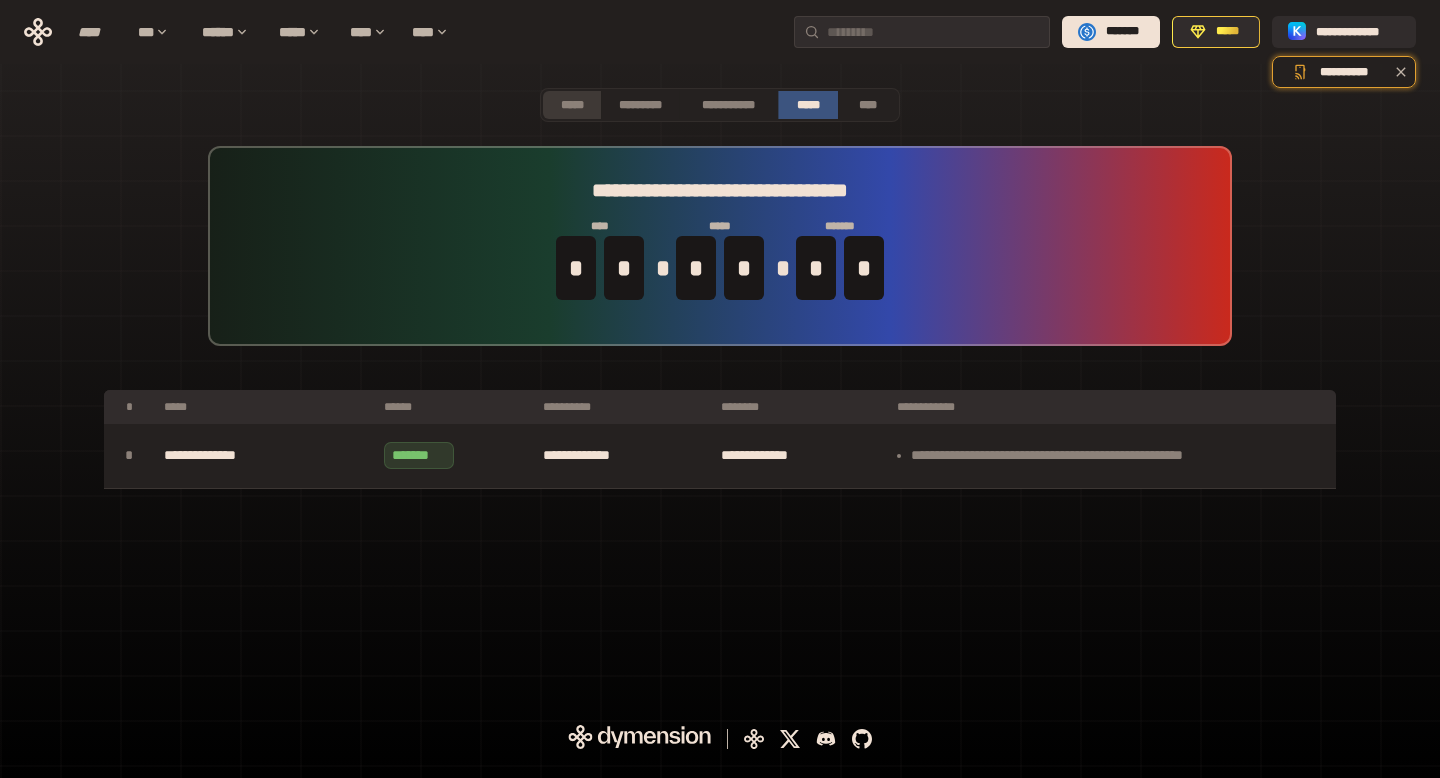 click on "*****" at bounding box center [572, 105] 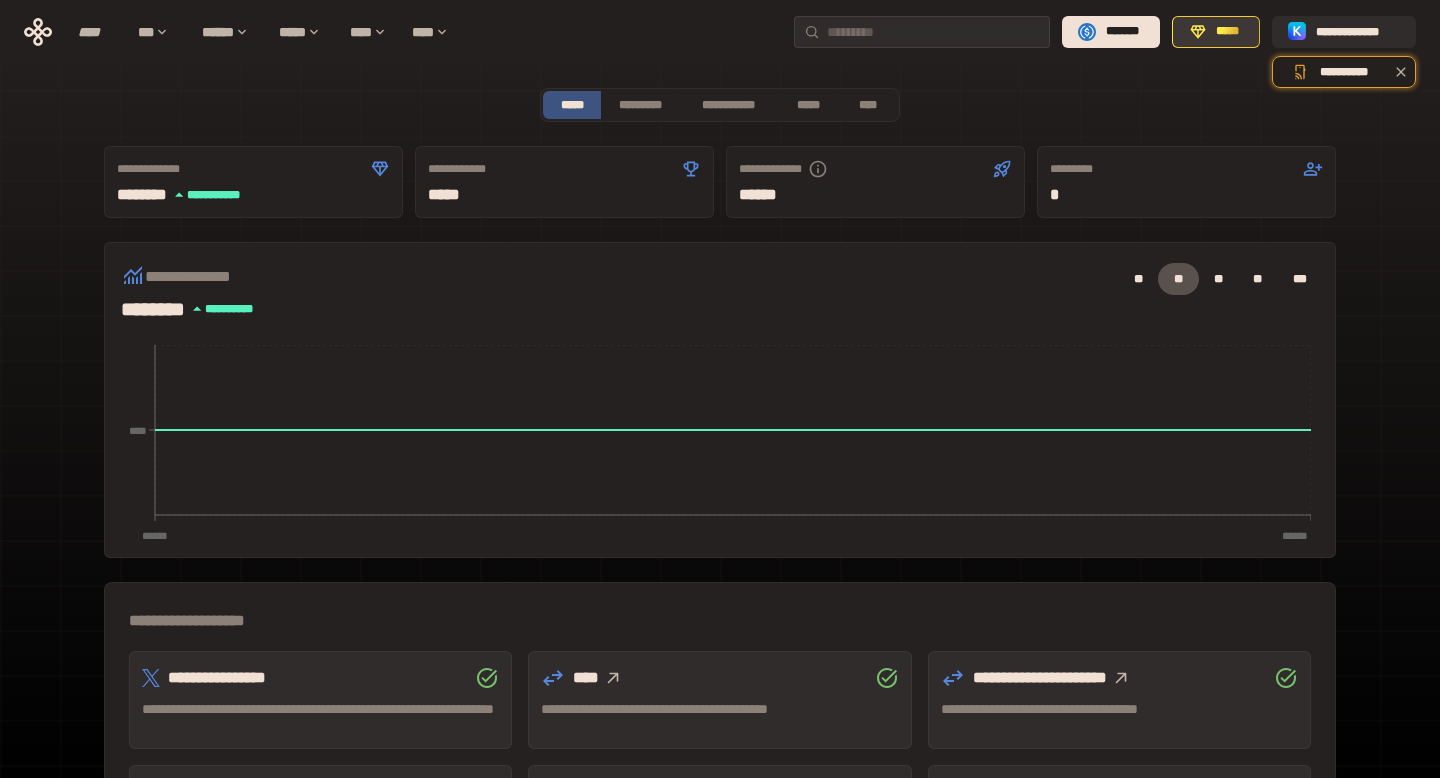 click on "*****" at bounding box center [1227, 32] 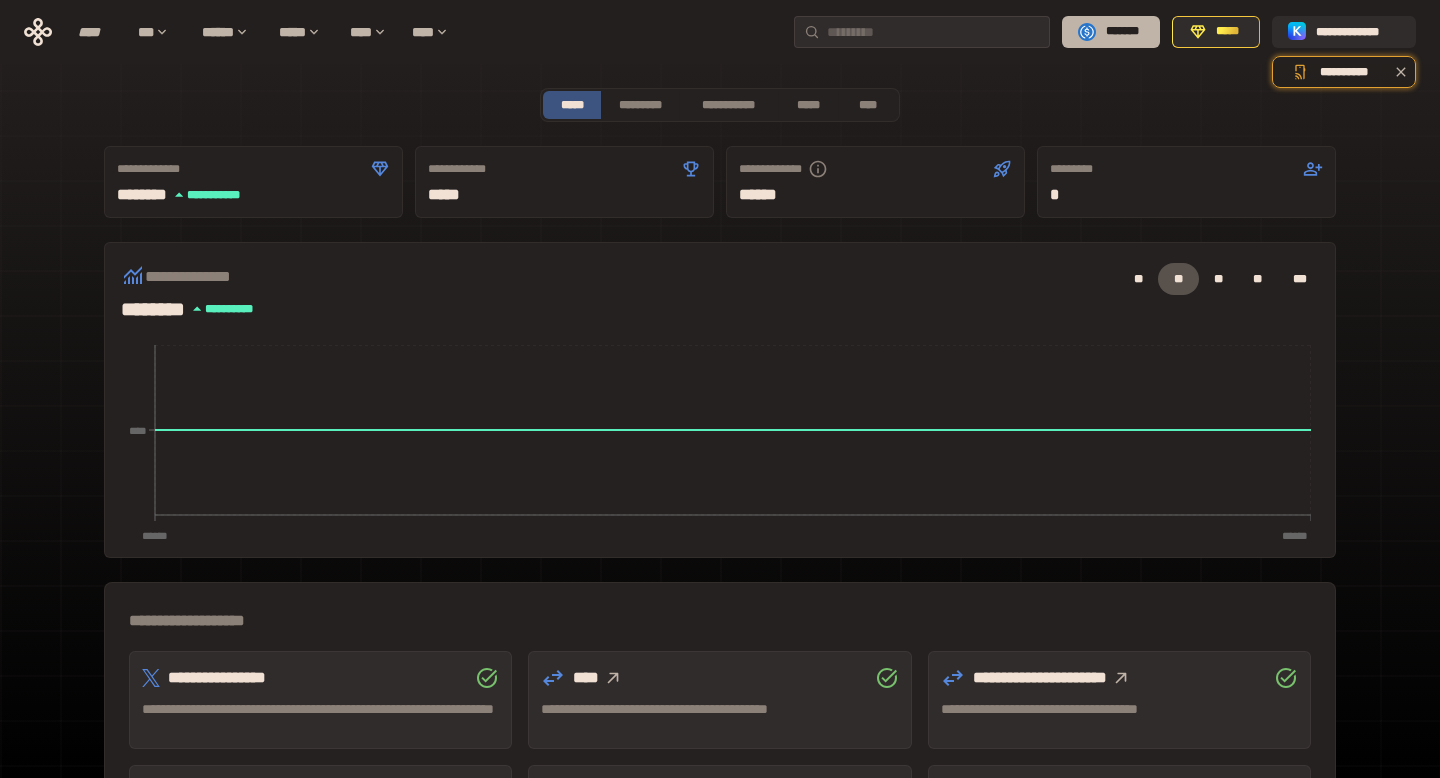 click on "*******" at bounding box center (1111, 32) 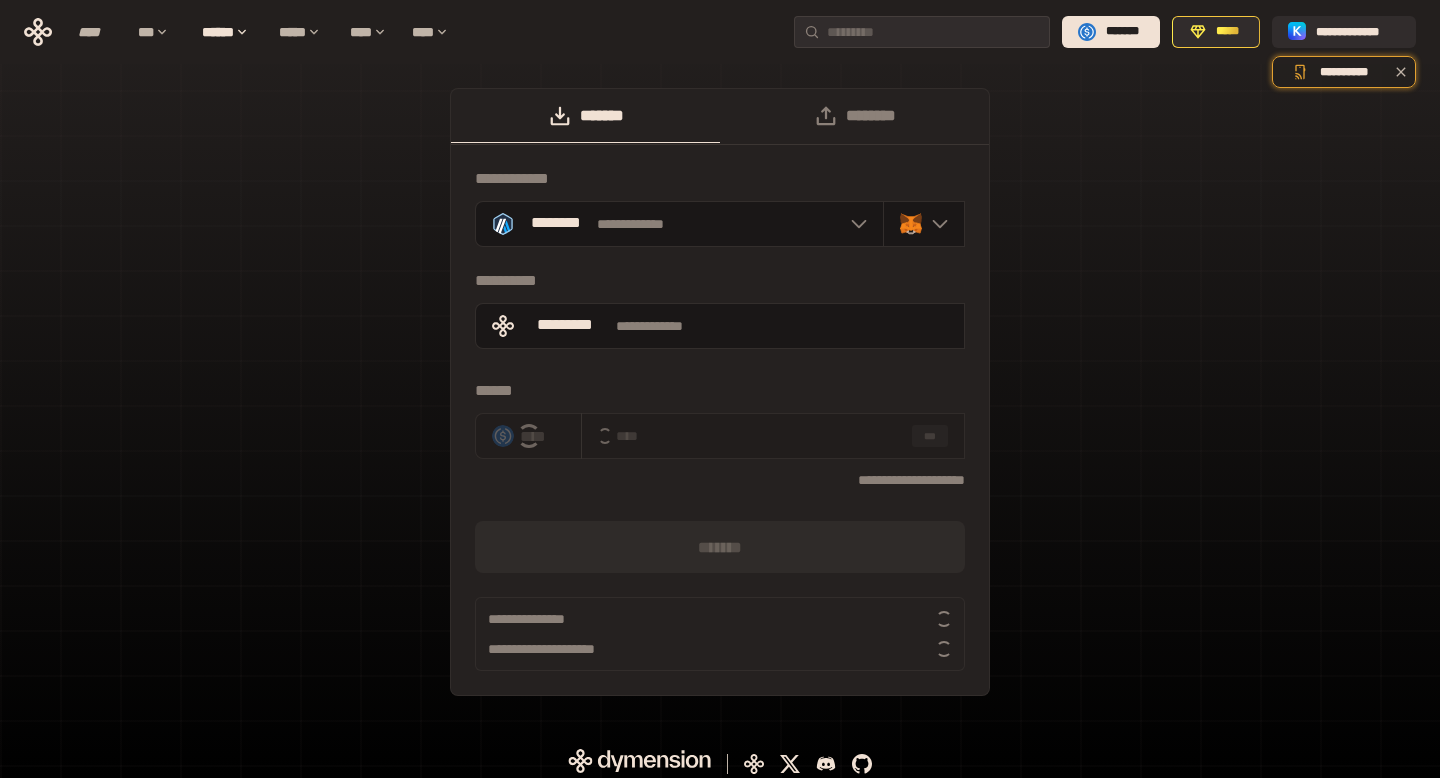 click on "**********" at bounding box center [720, 402] 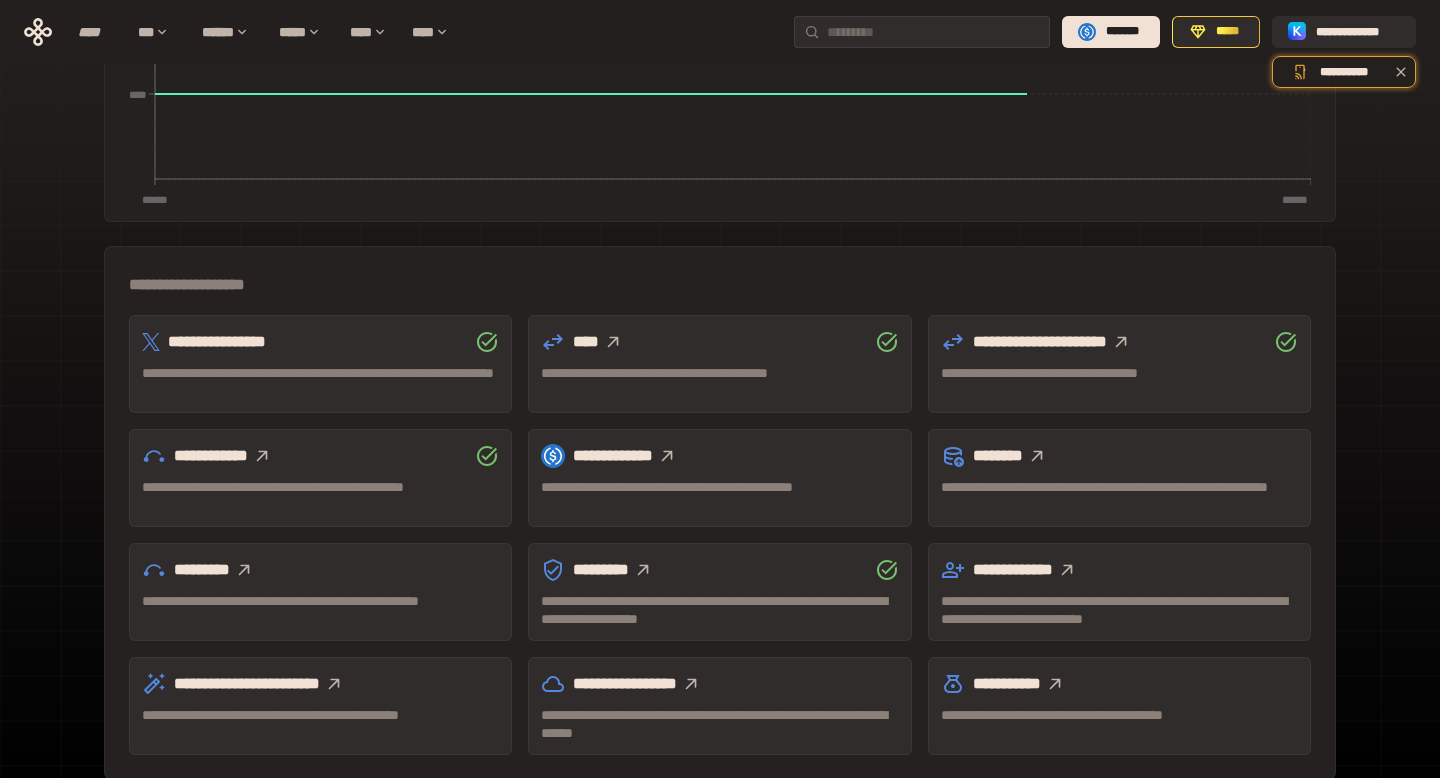 scroll, scrollTop: 430, scrollLeft: 0, axis: vertical 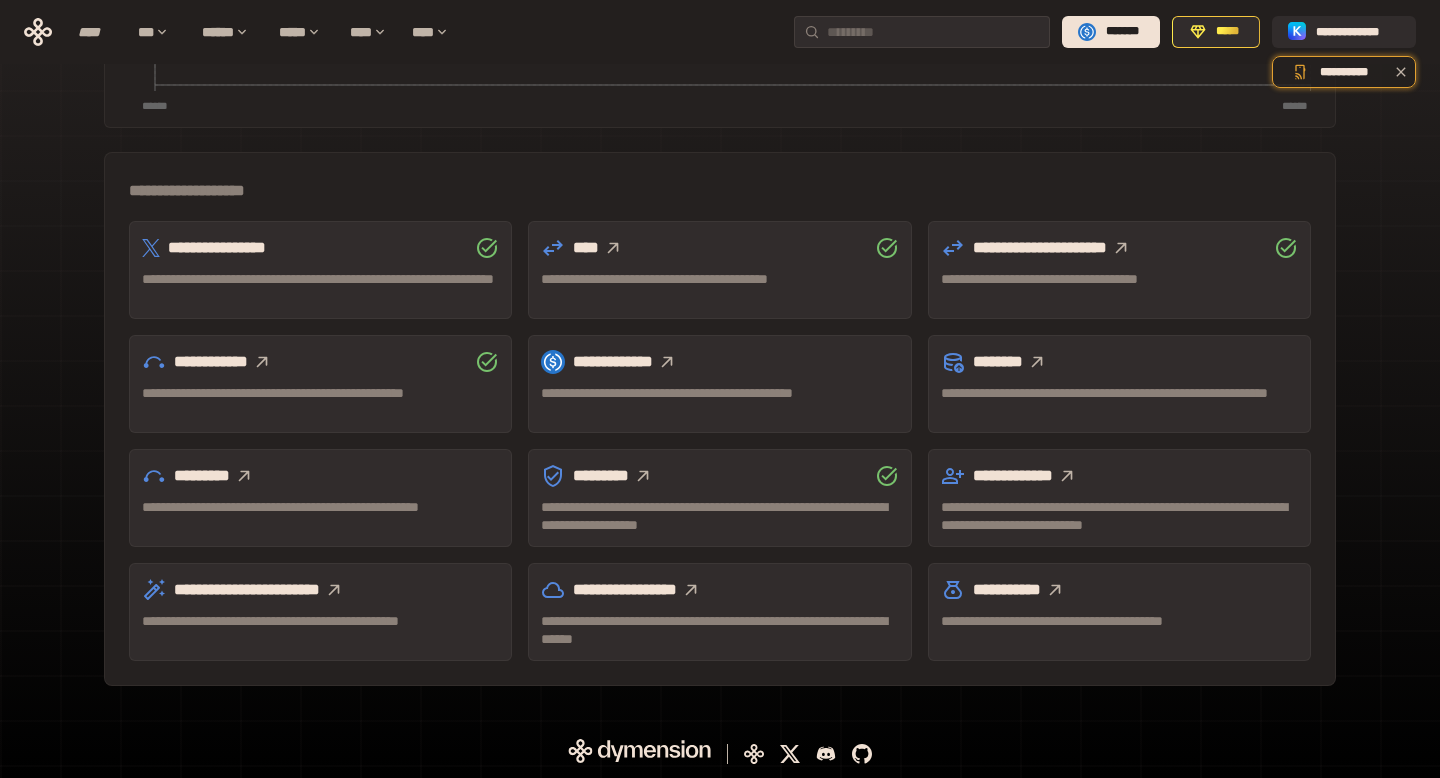 click 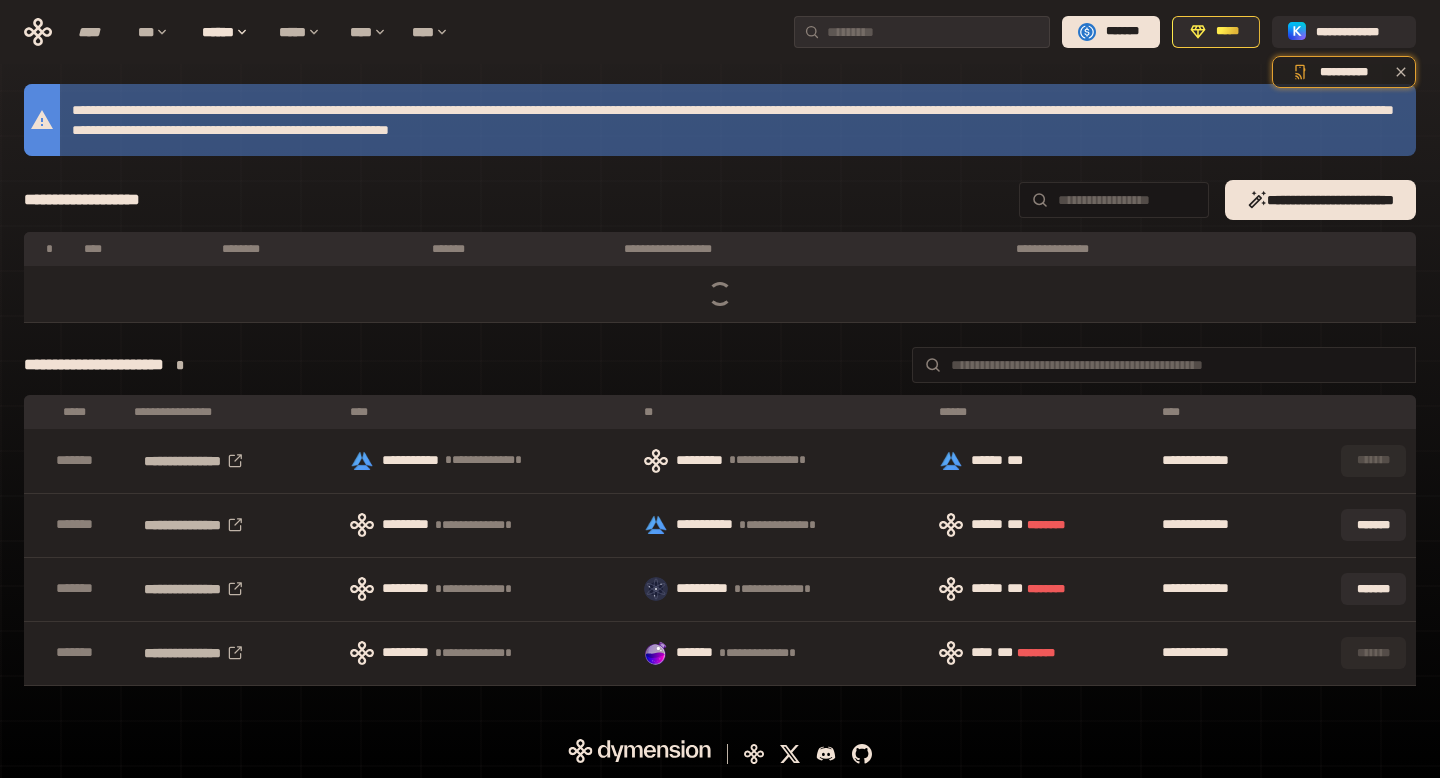 scroll, scrollTop: 0, scrollLeft: 0, axis: both 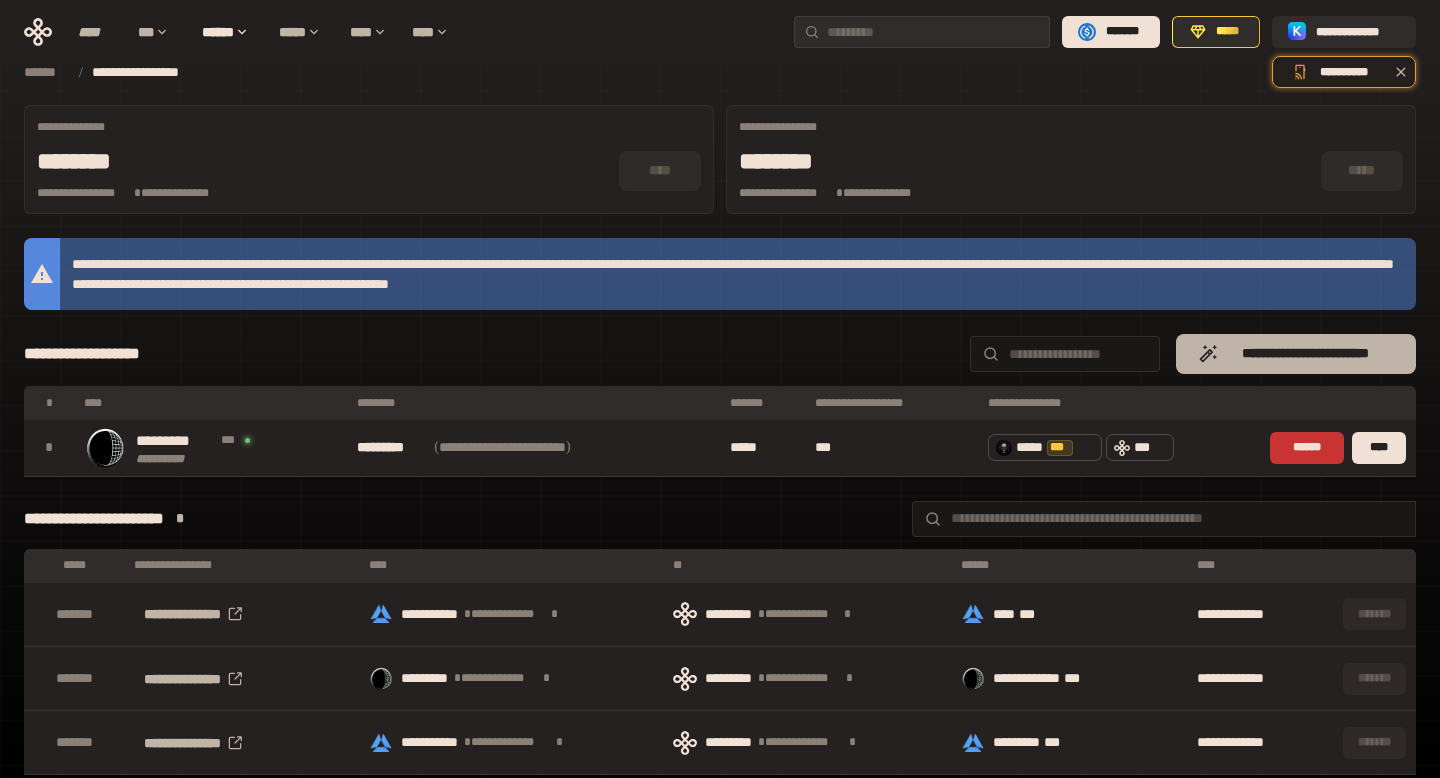 click on "**********" at bounding box center (1306, 354) 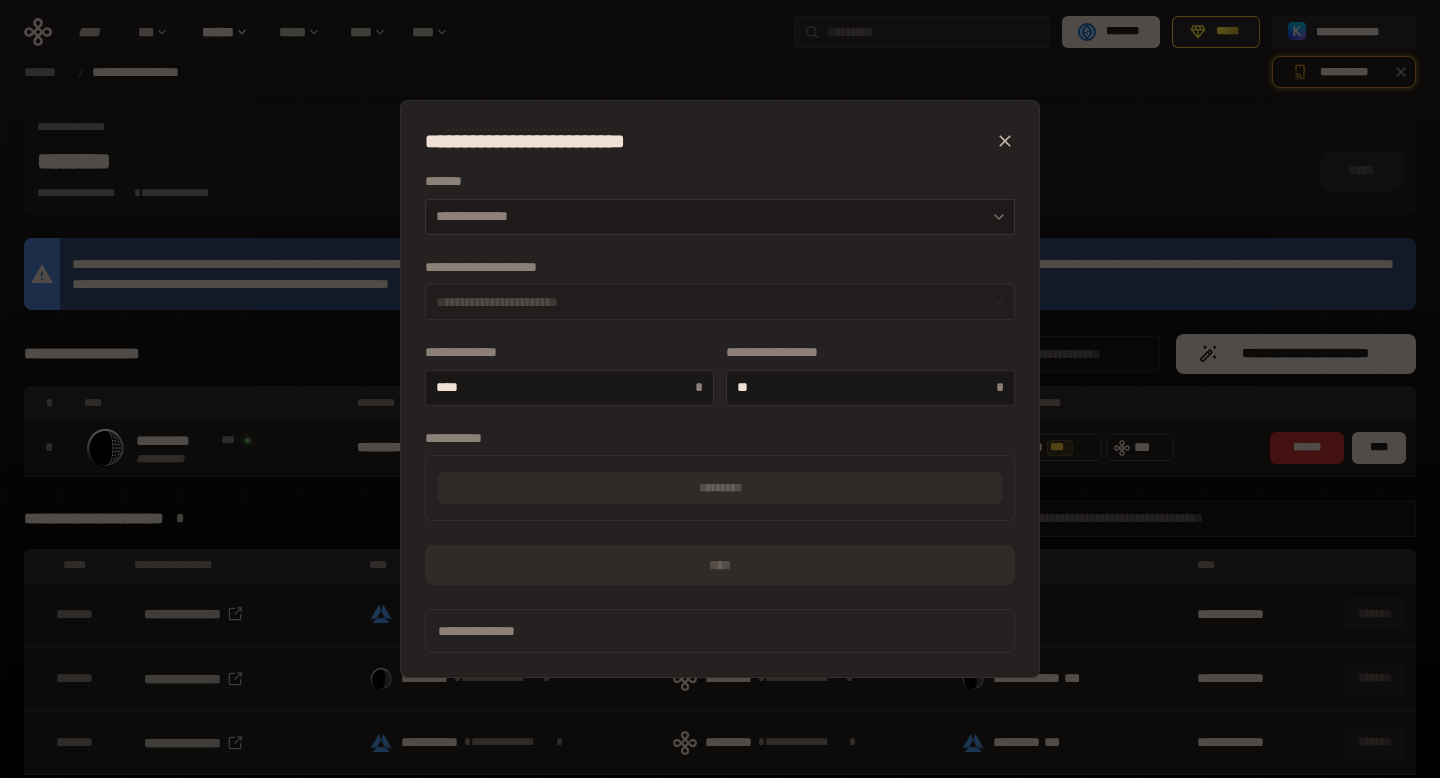 click on "**********" at bounding box center (720, 217) 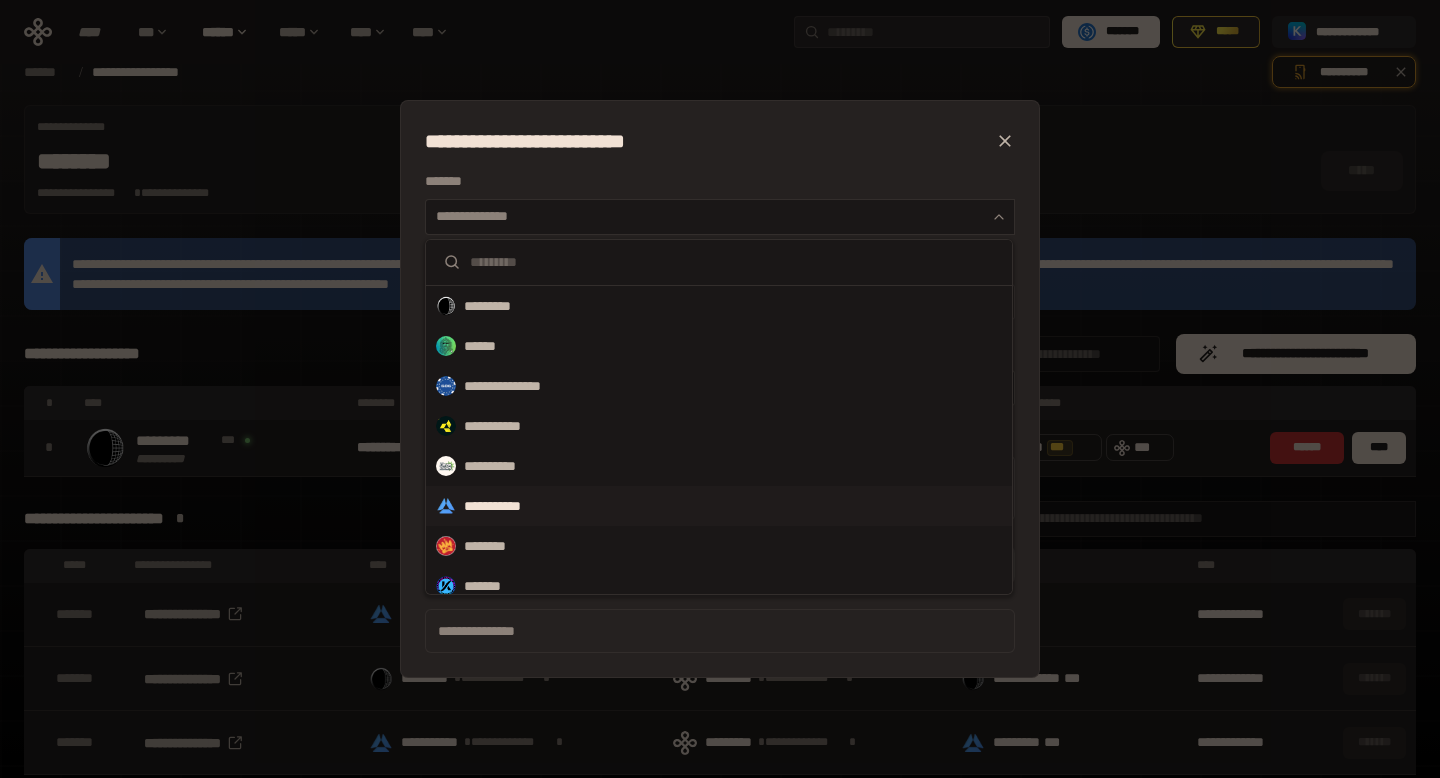 scroll, scrollTop: 132, scrollLeft: 0, axis: vertical 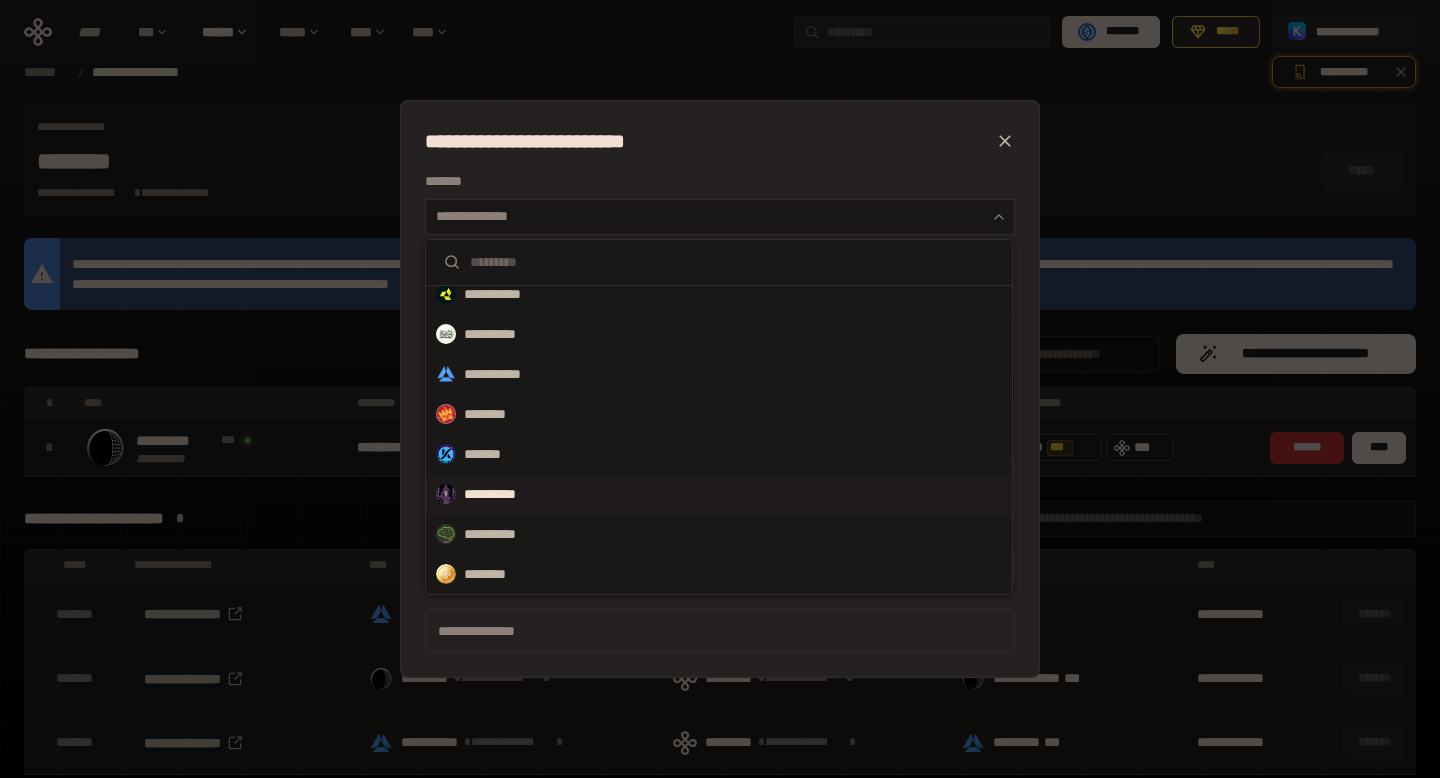 click on "**********" at bounding box center (719, 494) 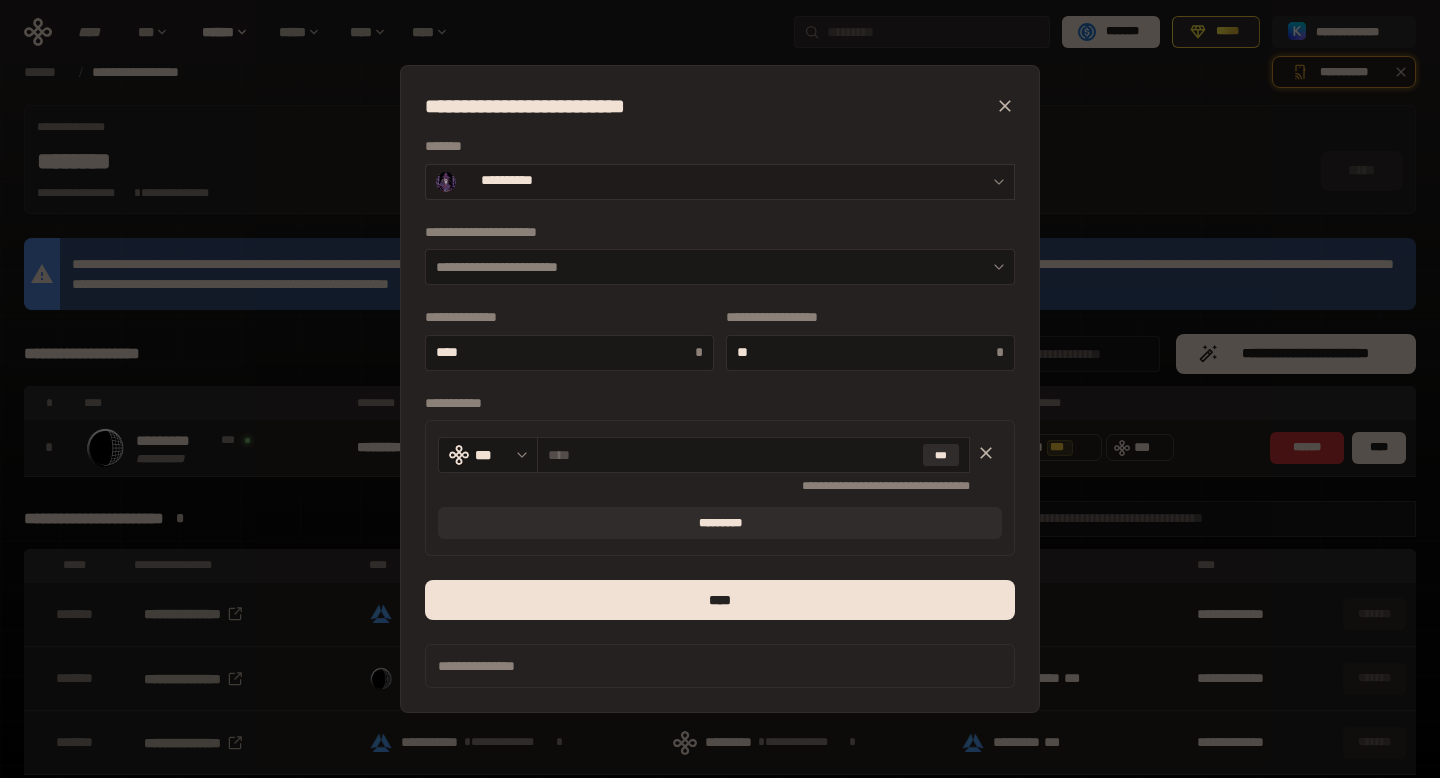 click 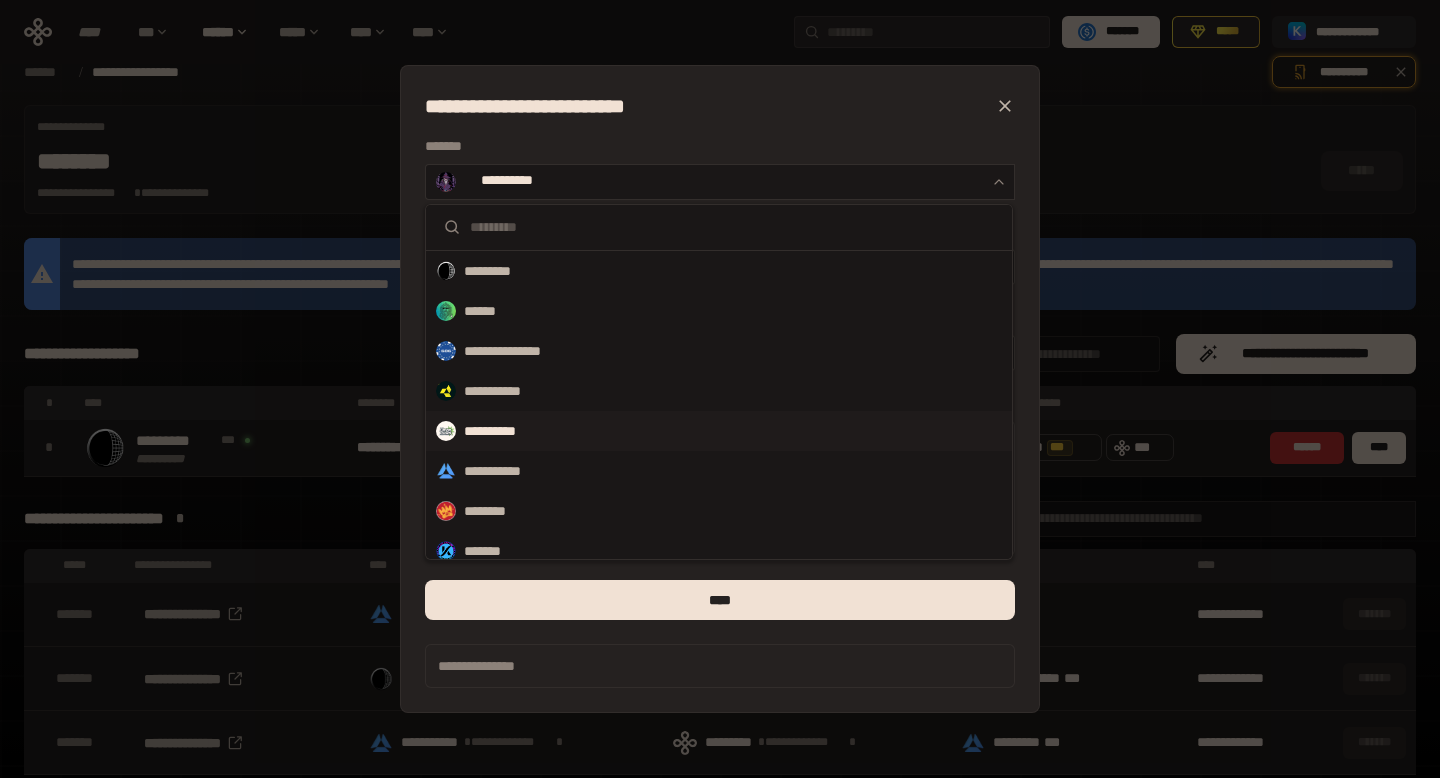 scroll, scrollTop: 15, scrollLeft: 0, axis: vertical 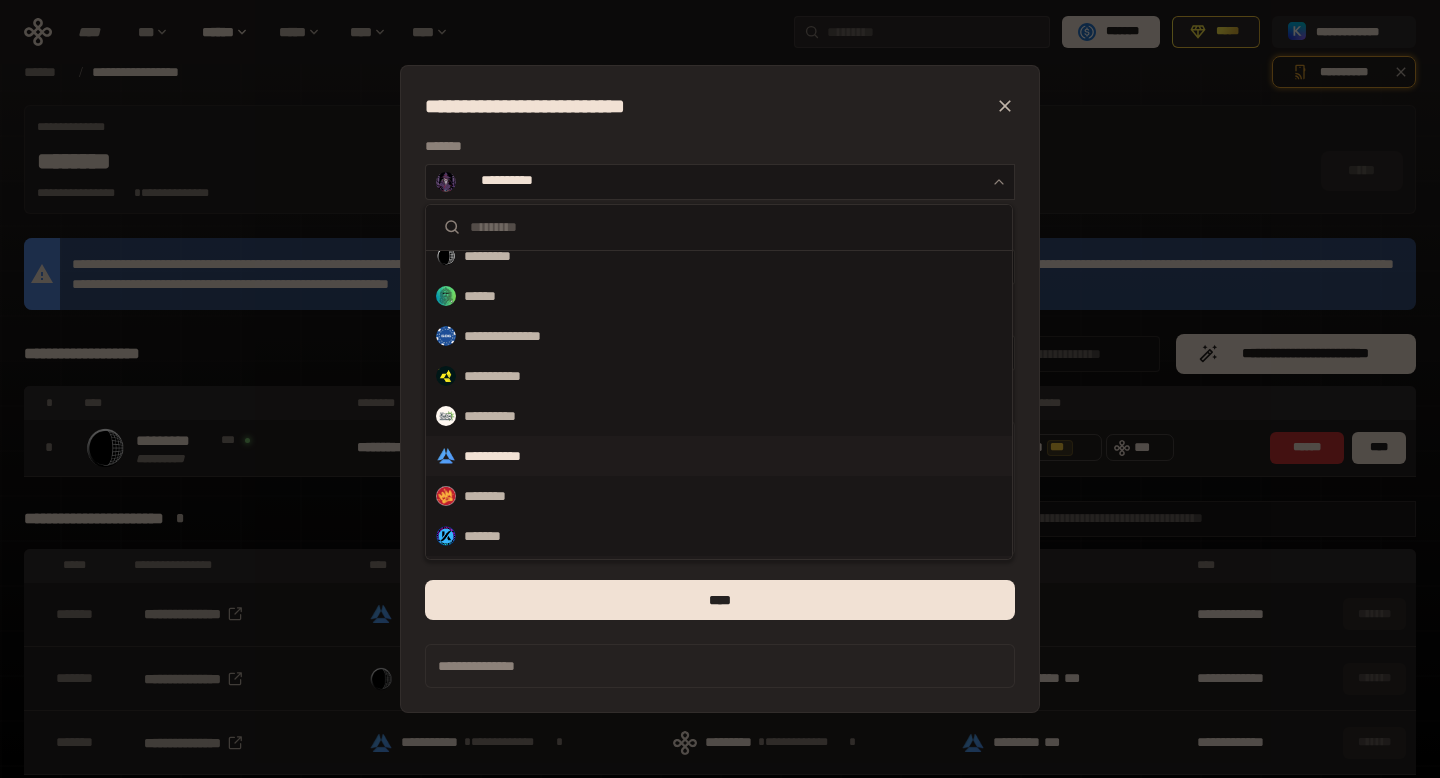 click on "**********" at bounding box center [719, 456] 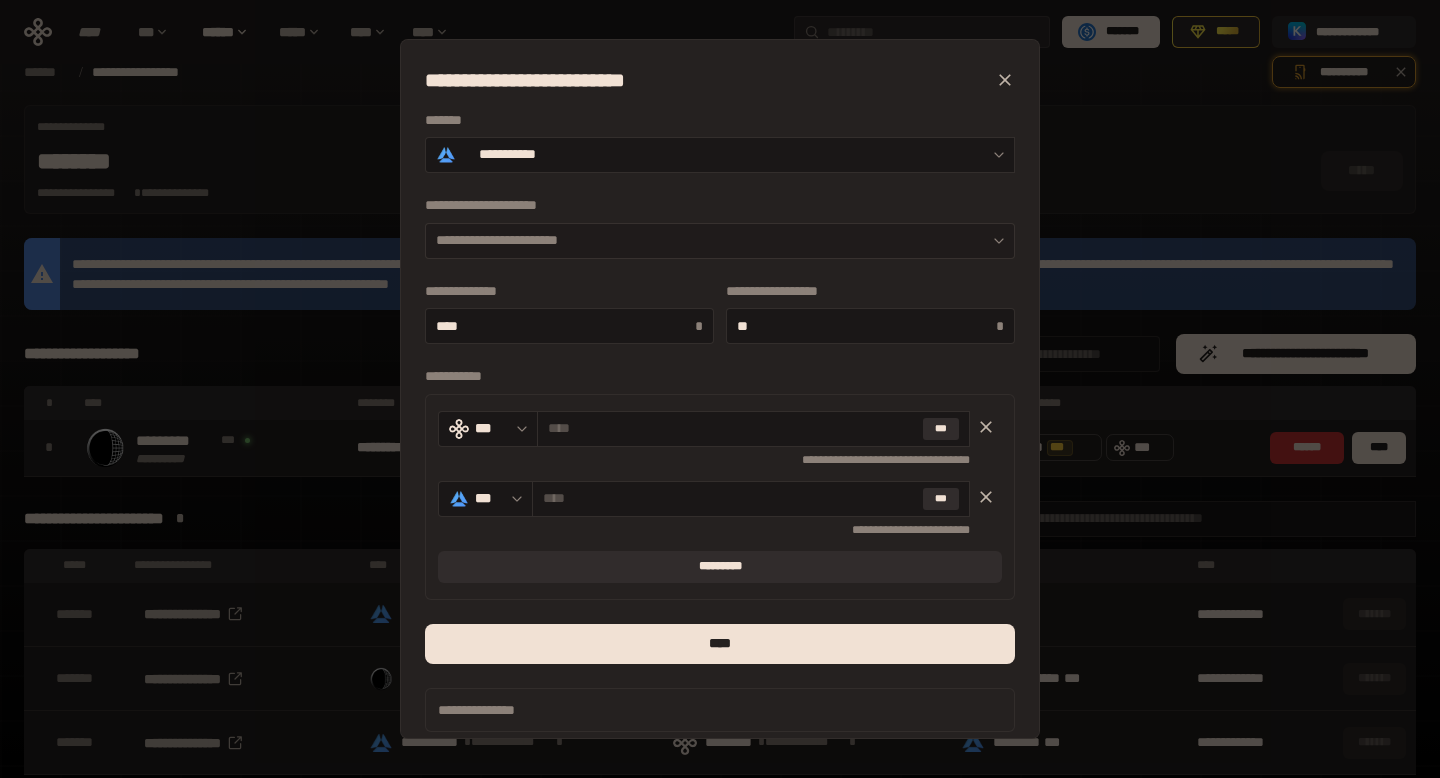 click on "**********" at bounding box center (720, 241) 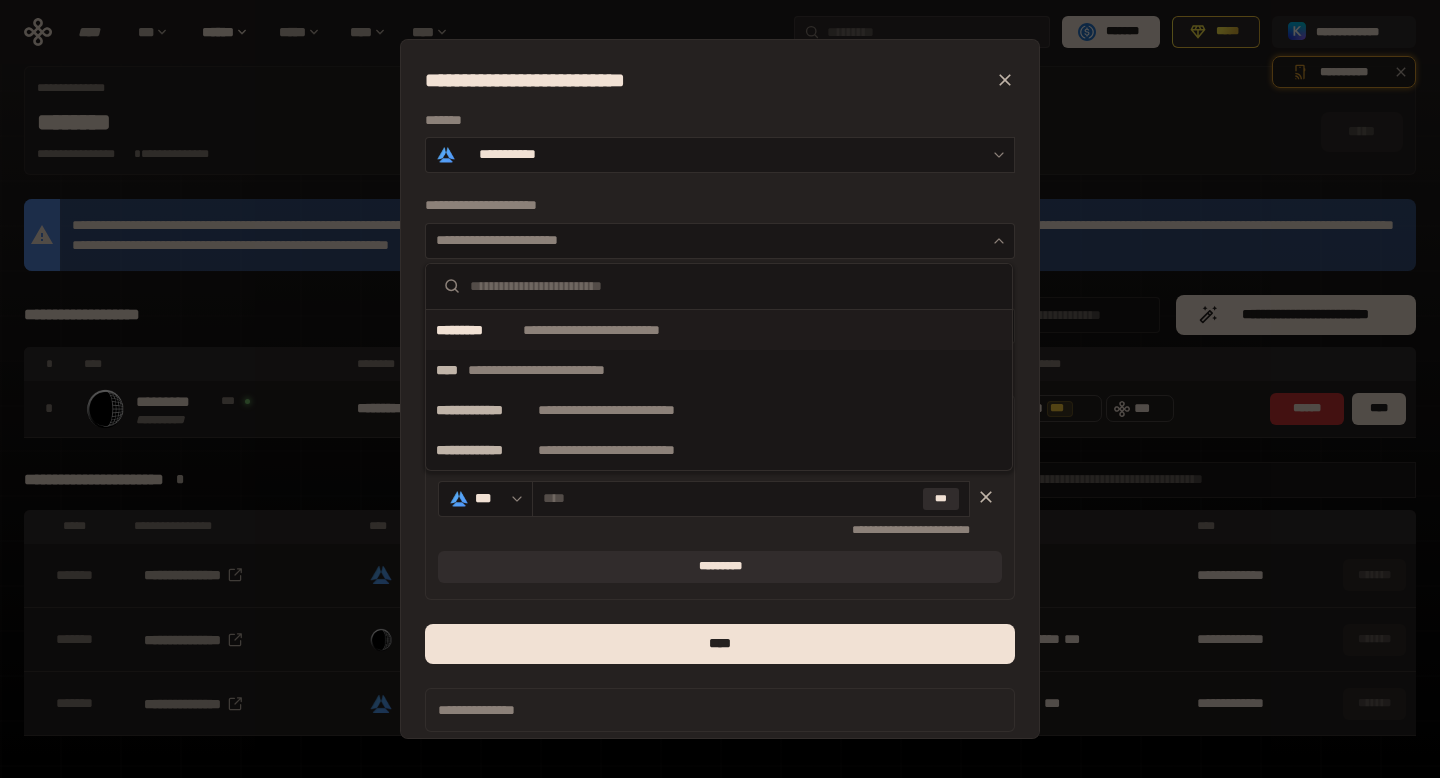 scroll, scrollTop: 0, scrollLeft: 0, axis: both 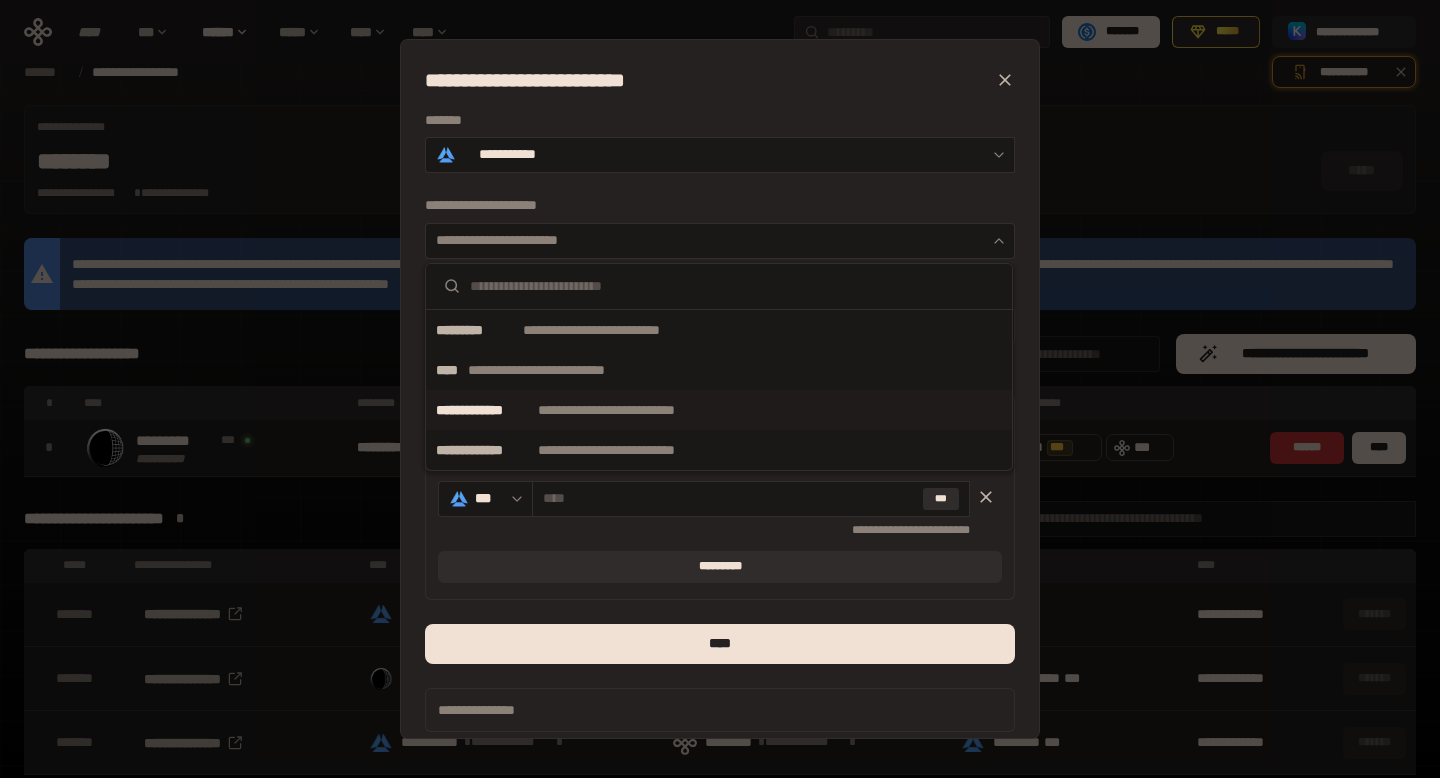 click on "**********" at bounding box center (485, 410) 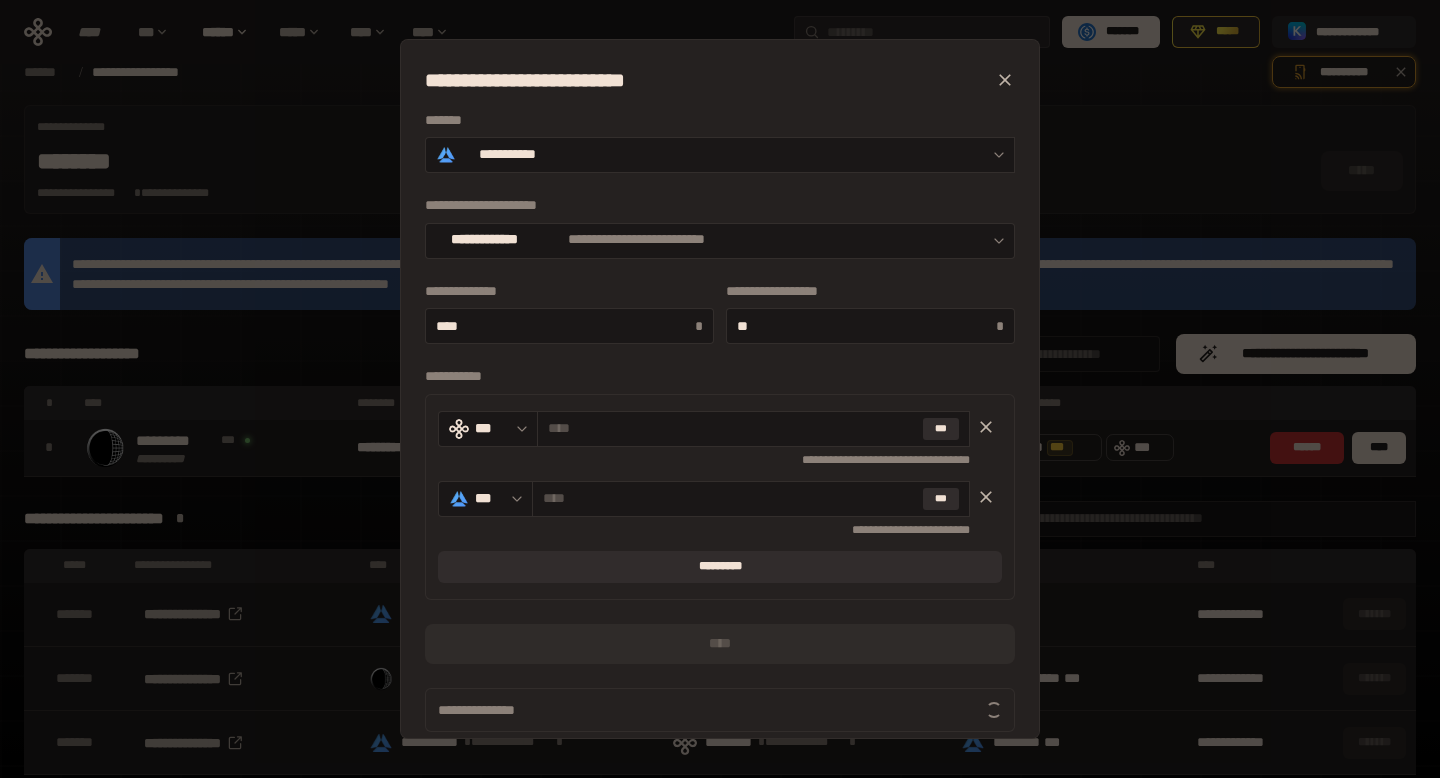 scroll, scrollTop: 18, scrollLeft: 0, axis: vertical 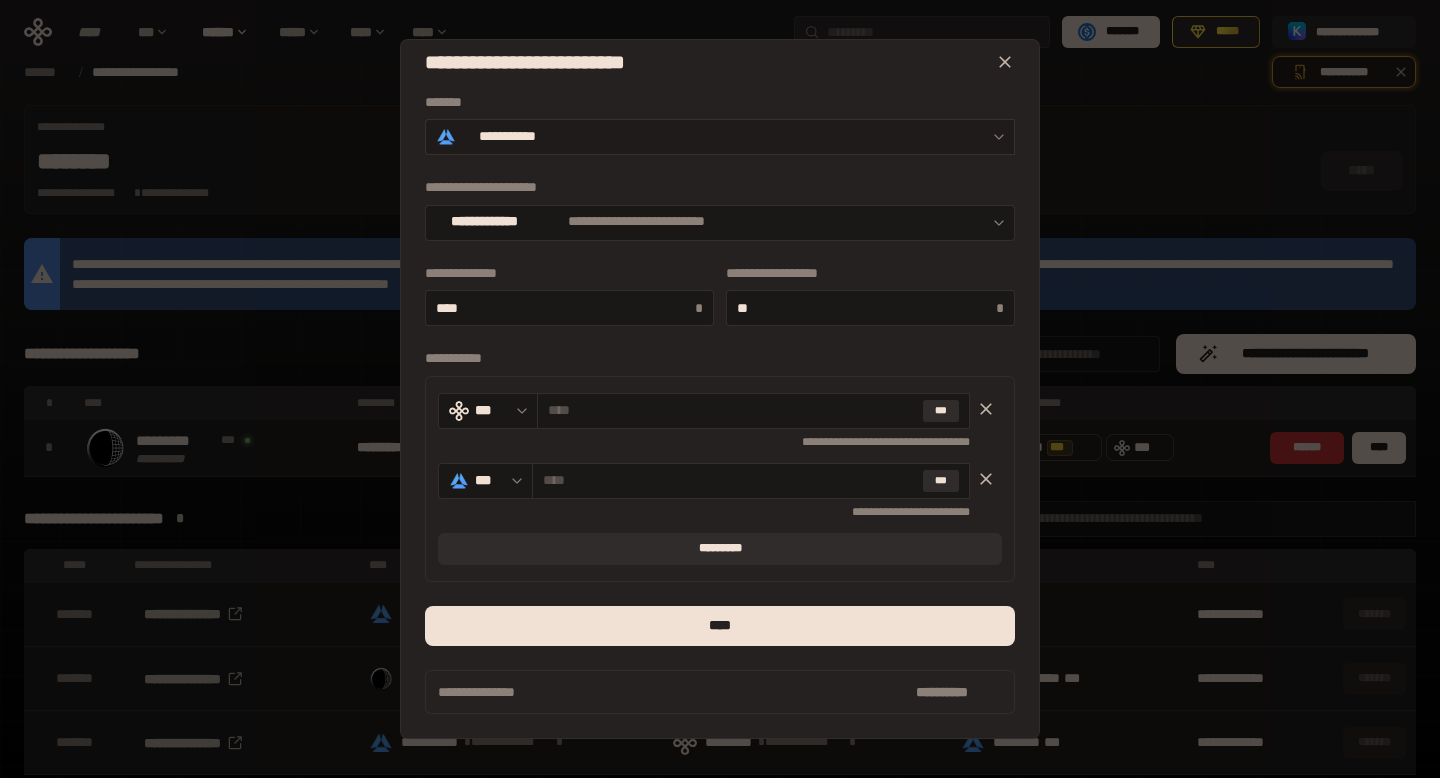 click 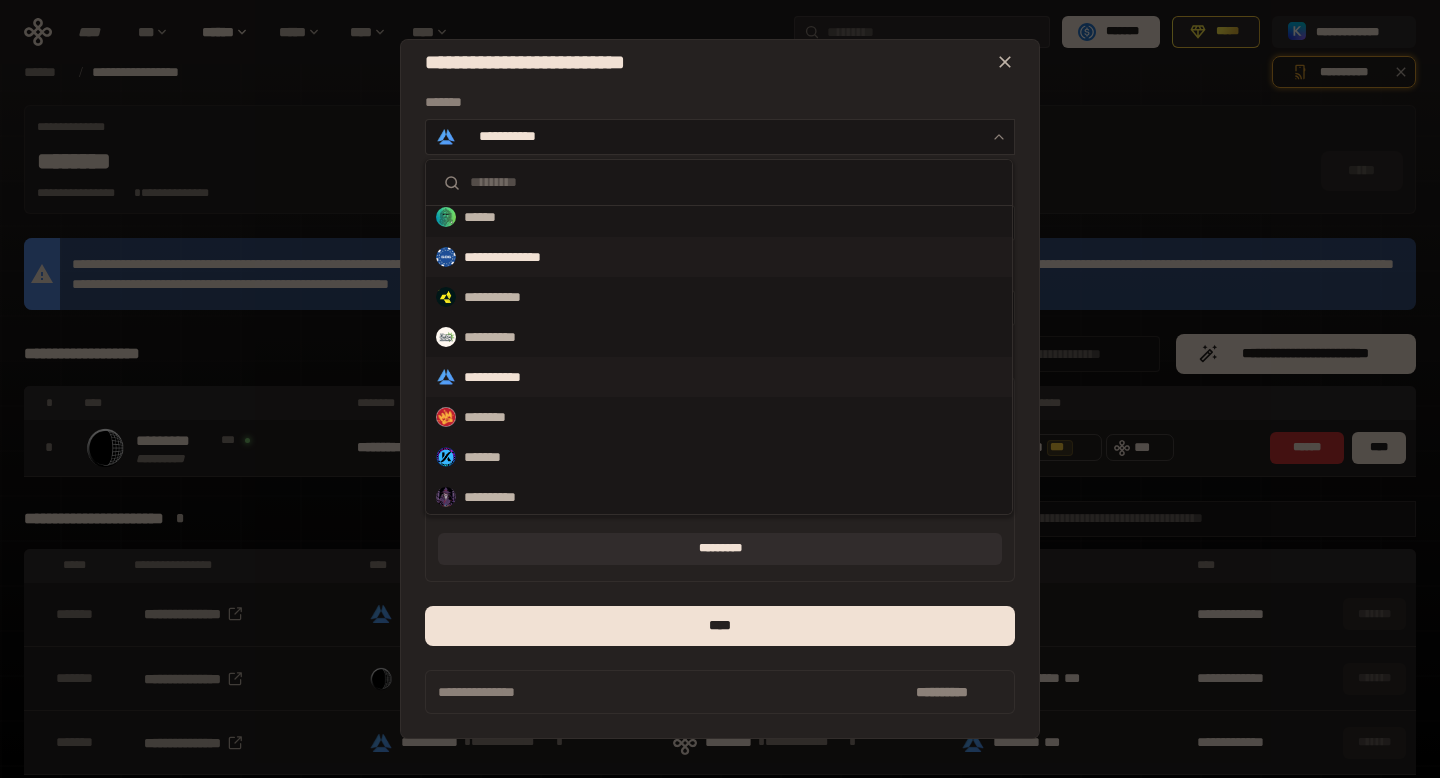 scroll, scrollTop: 132, scrollLeft: 0, axis: vertical 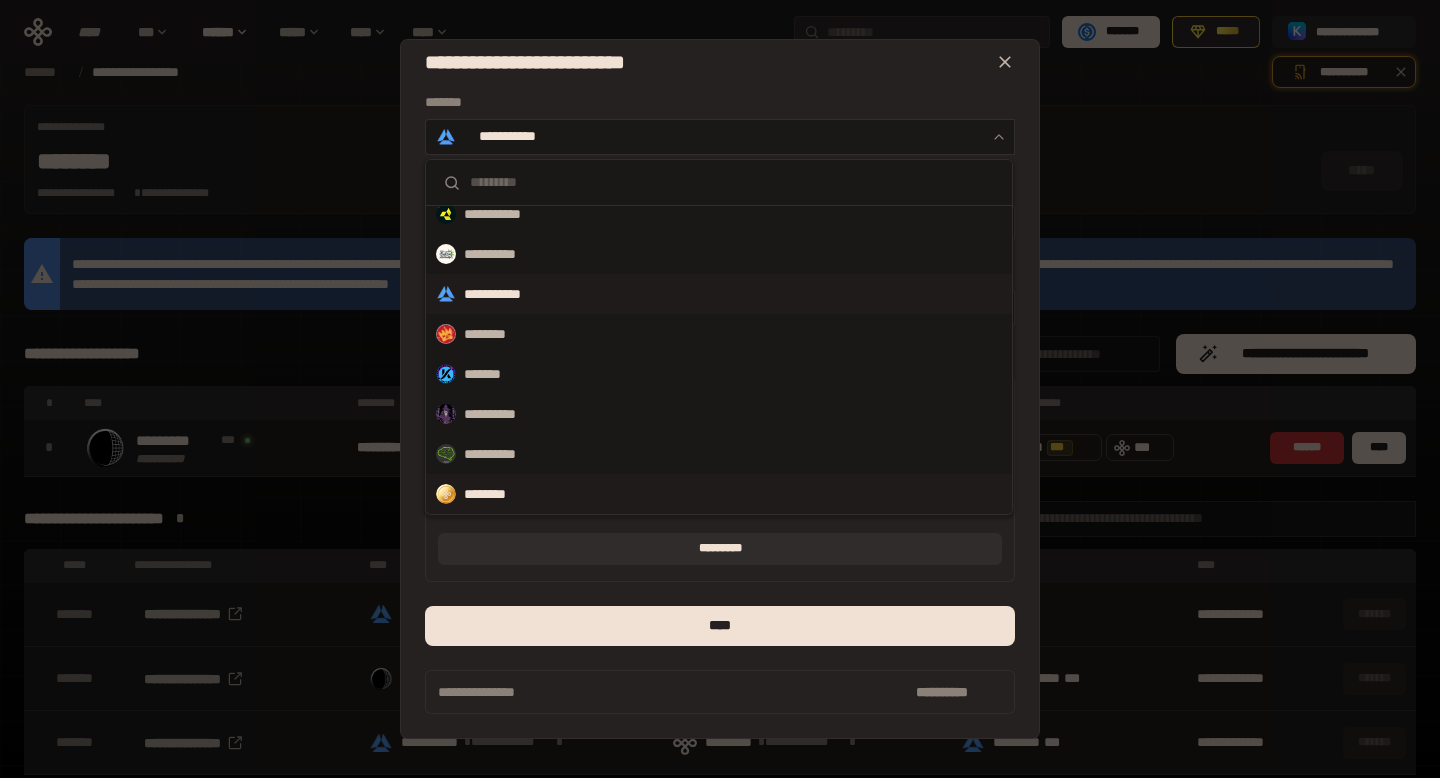 click on "********" at bounding box center (719, 494) 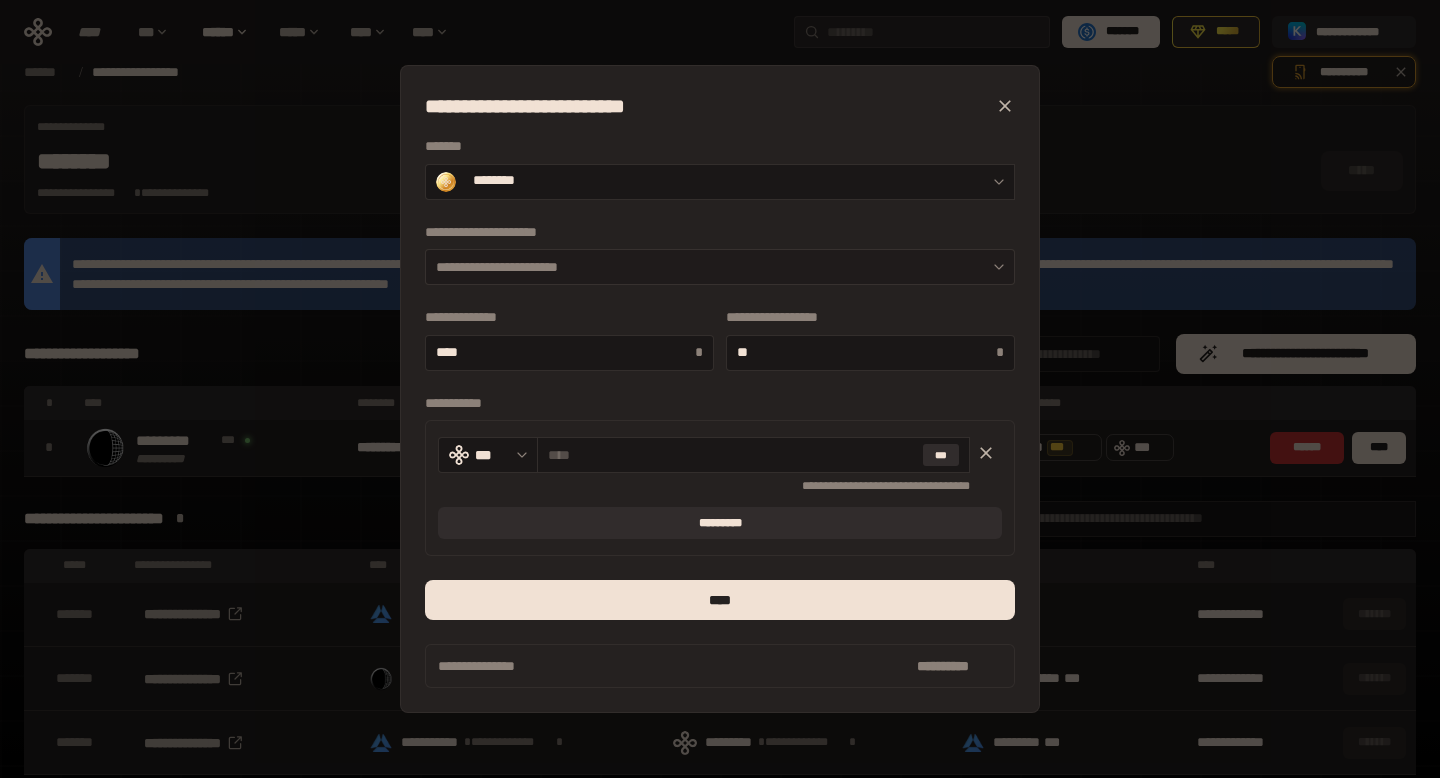 click on "**********" at bounding box center (720, 267) 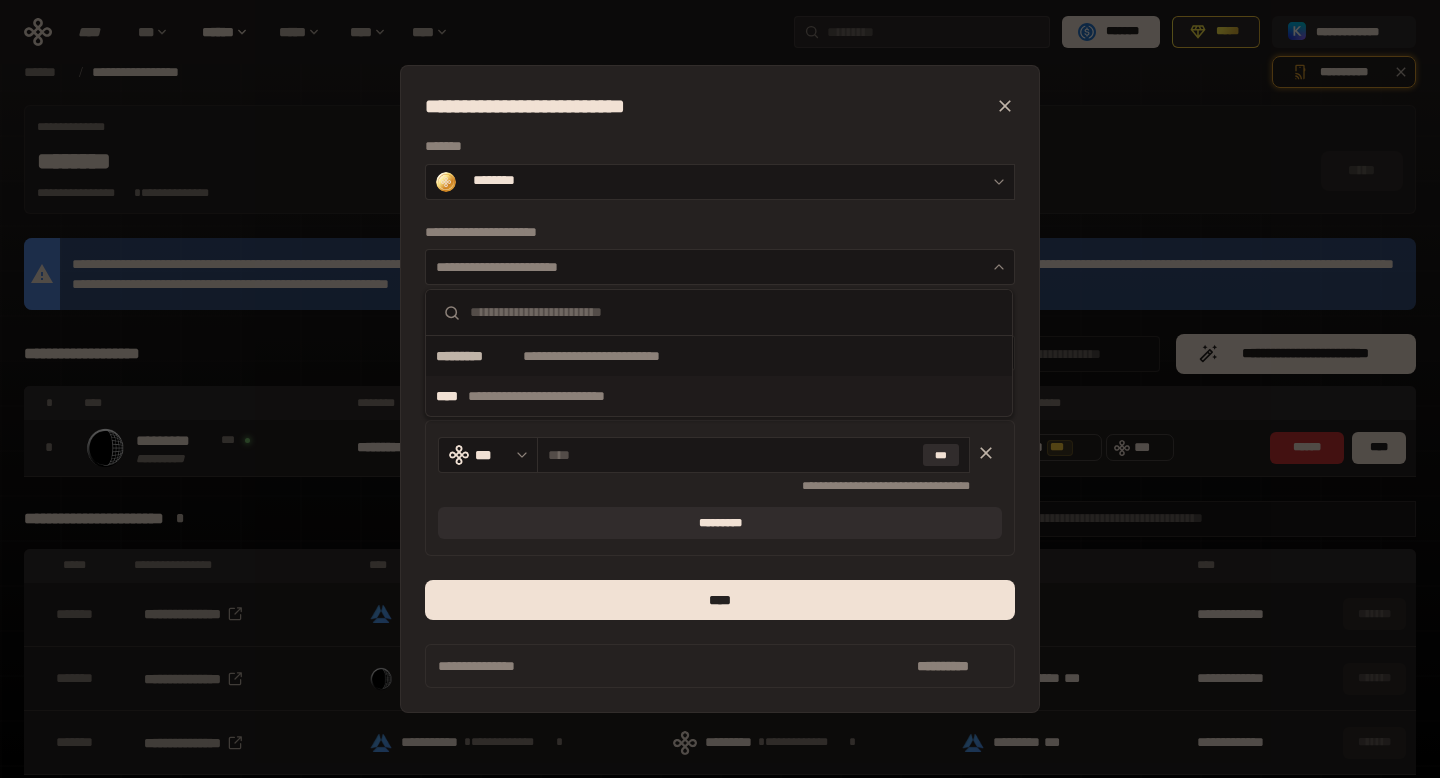 scroll, scrollTop: 89, scrollLeft: 0, axis: vertical 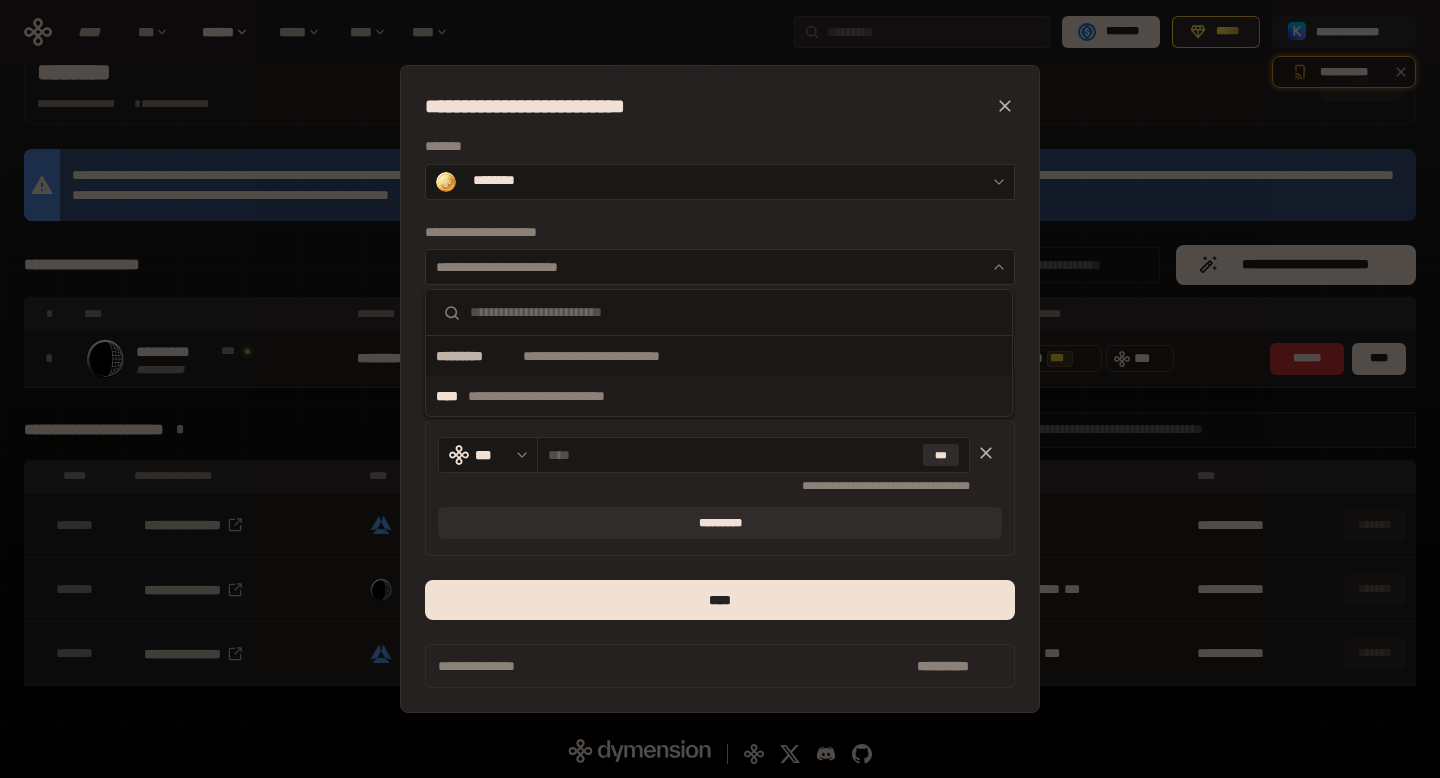 click on "**********" at bounding box center (567, 396) 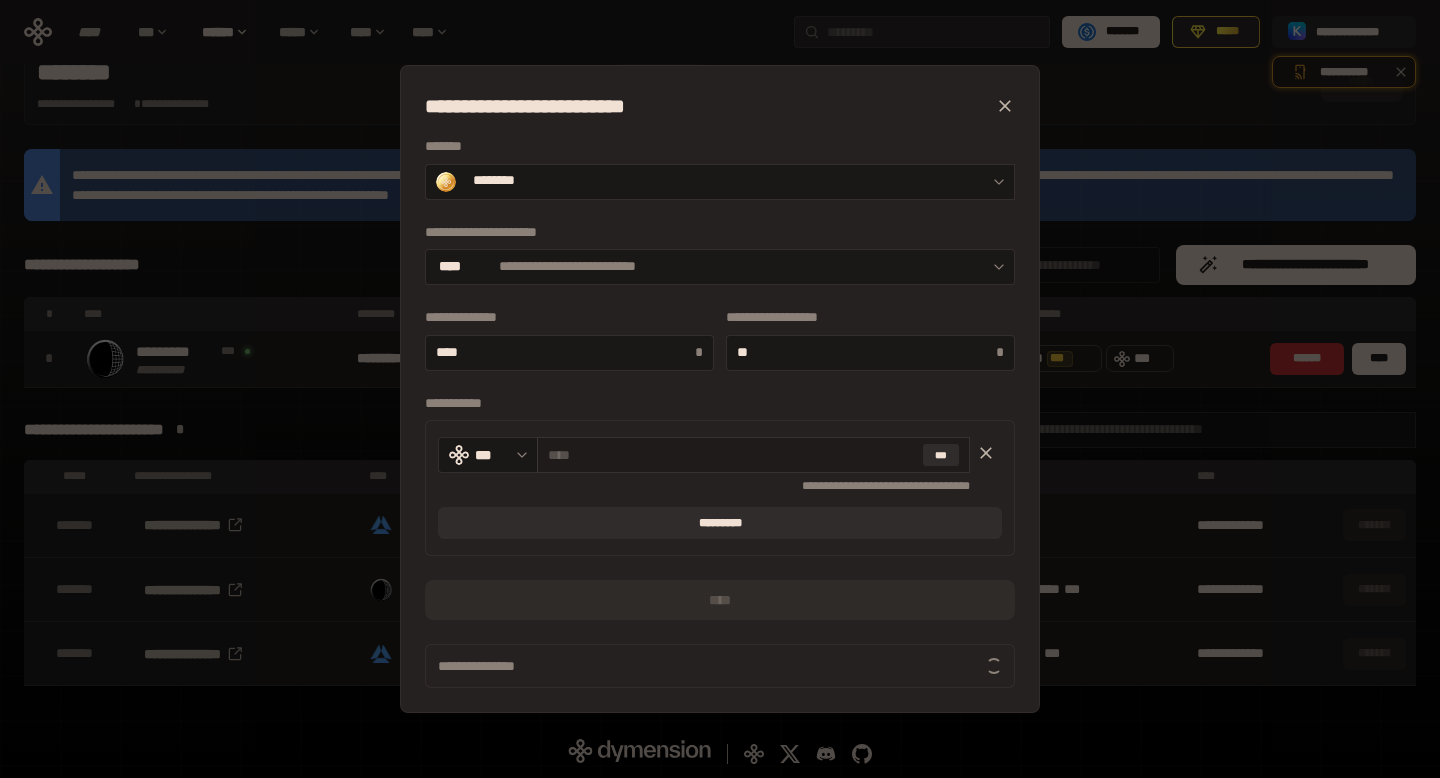 click at bounding box center (731, 455) 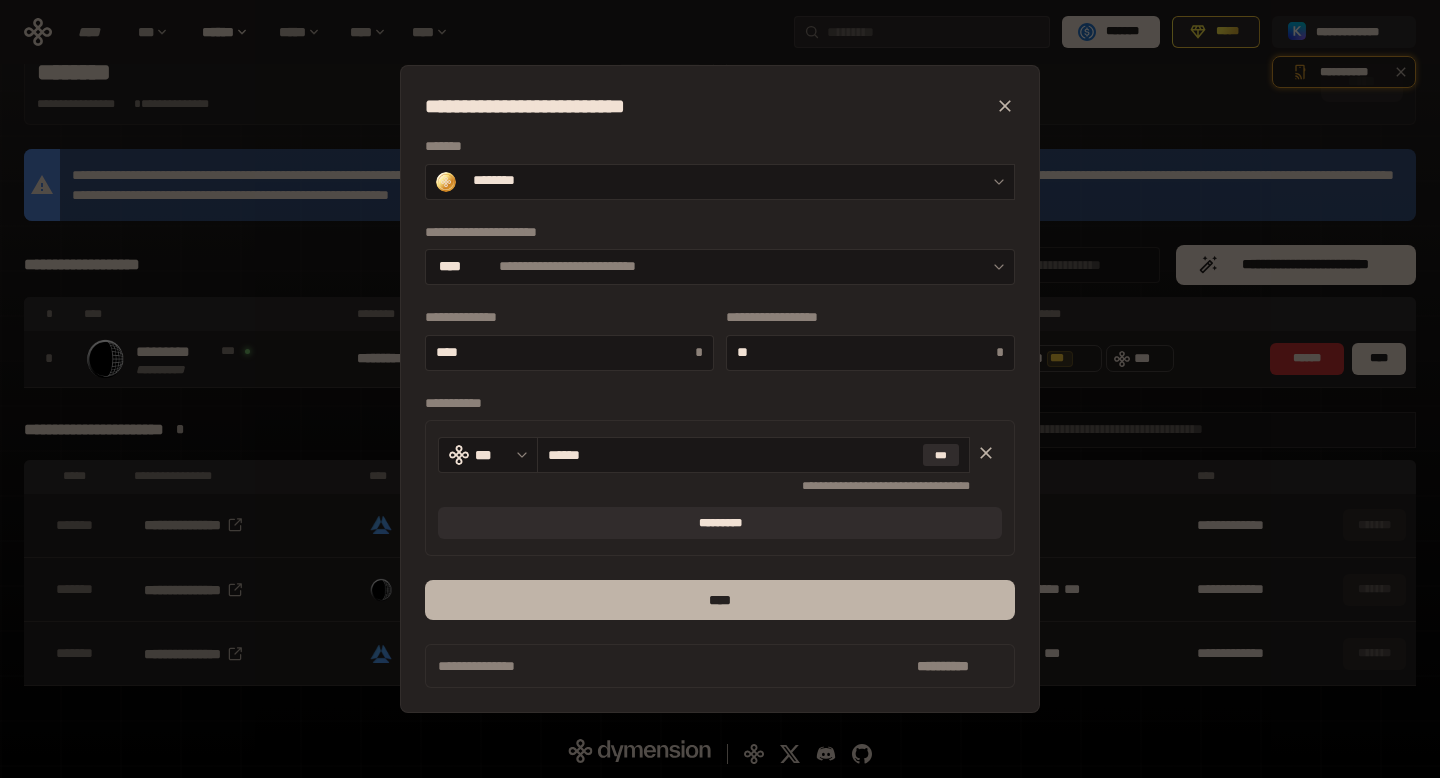type on "******" 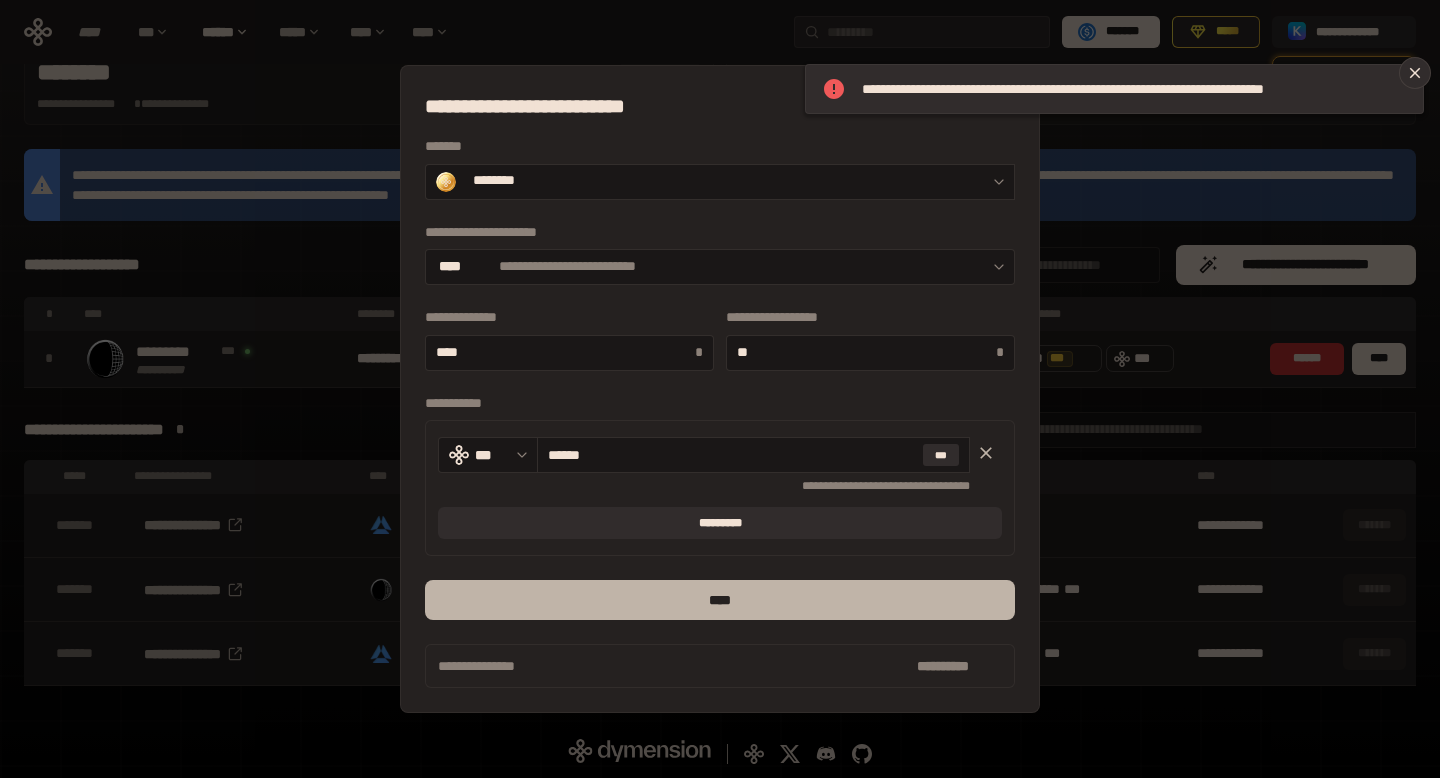click on "****" at bounding box center (720, 600) 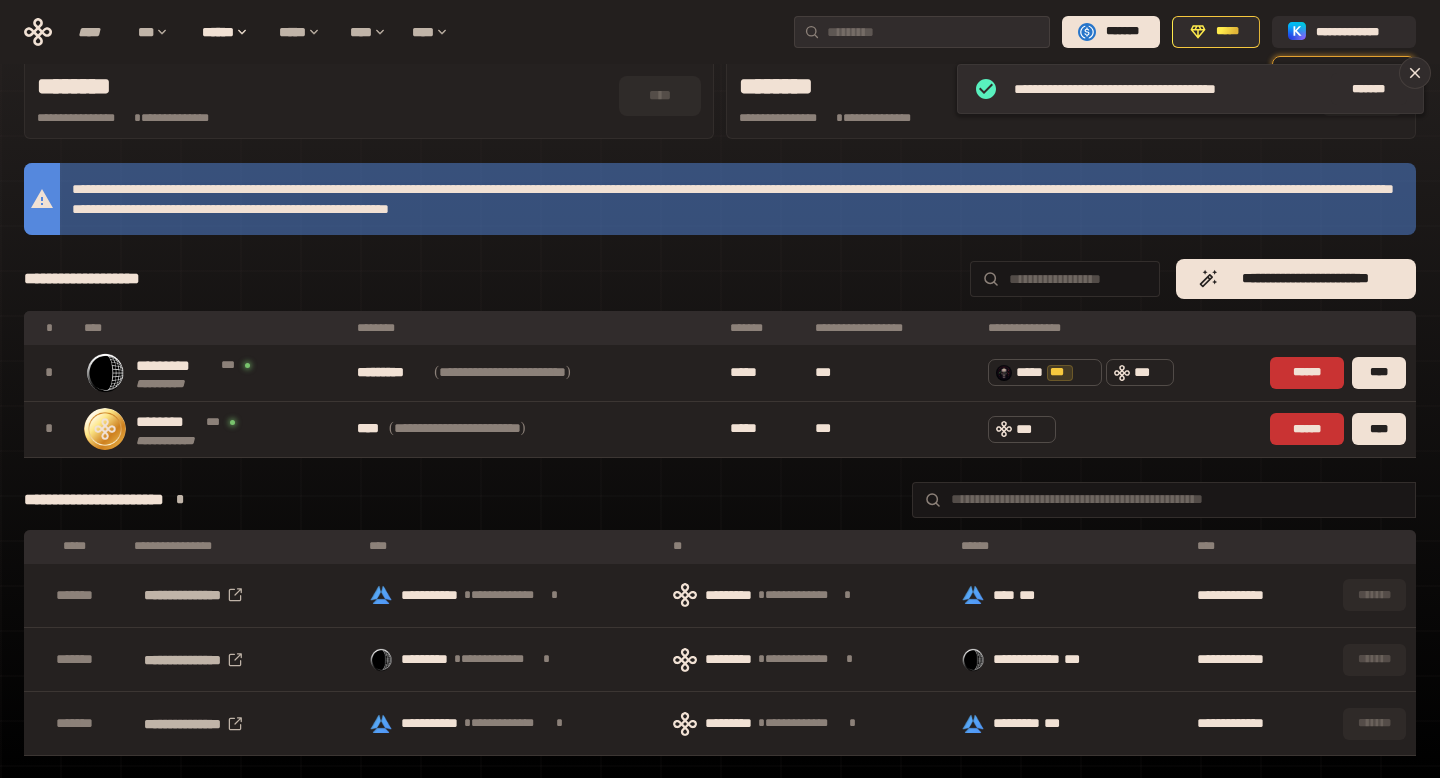 scroll, scrollTop: 145, scrollLeft: 0, axis: vertical 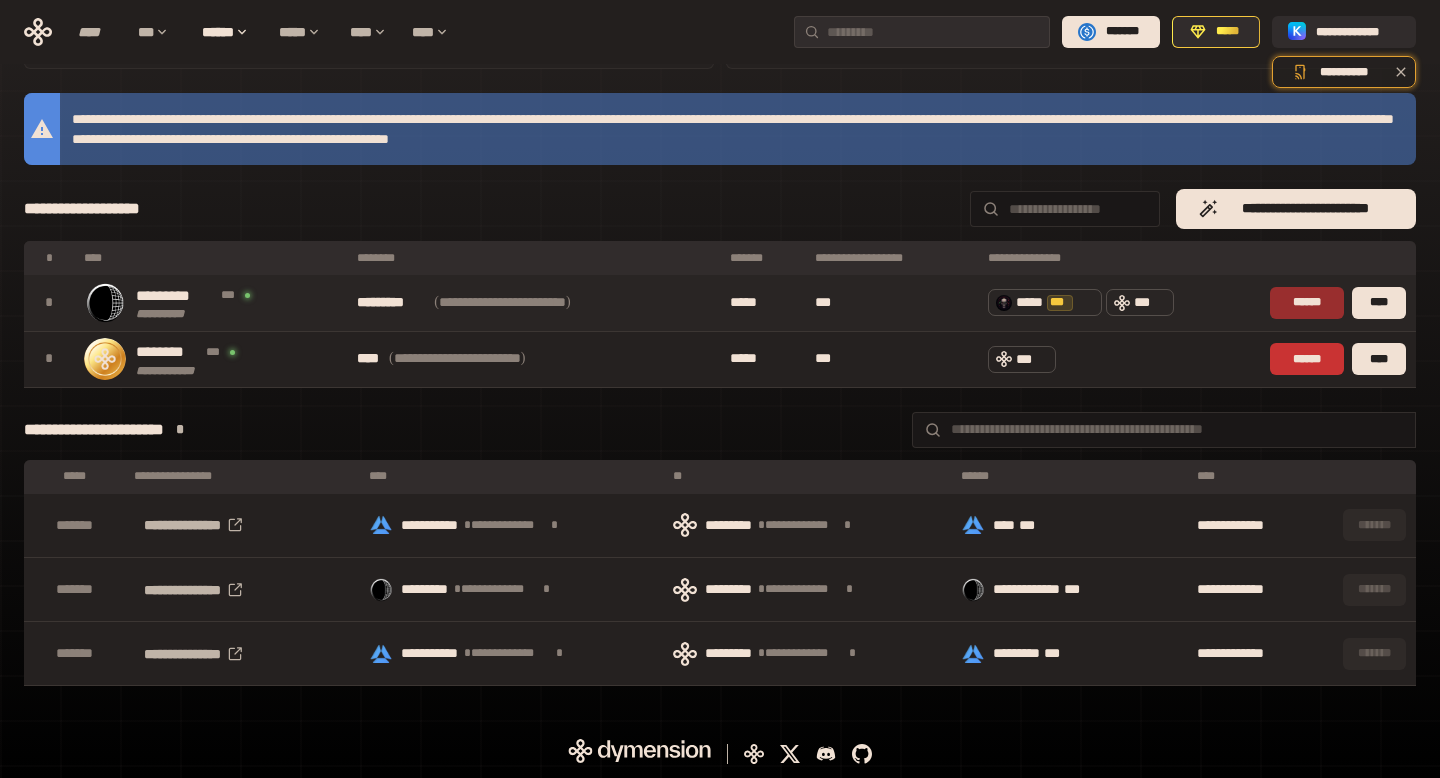 click on "******" at bounding box center (1307, 303) 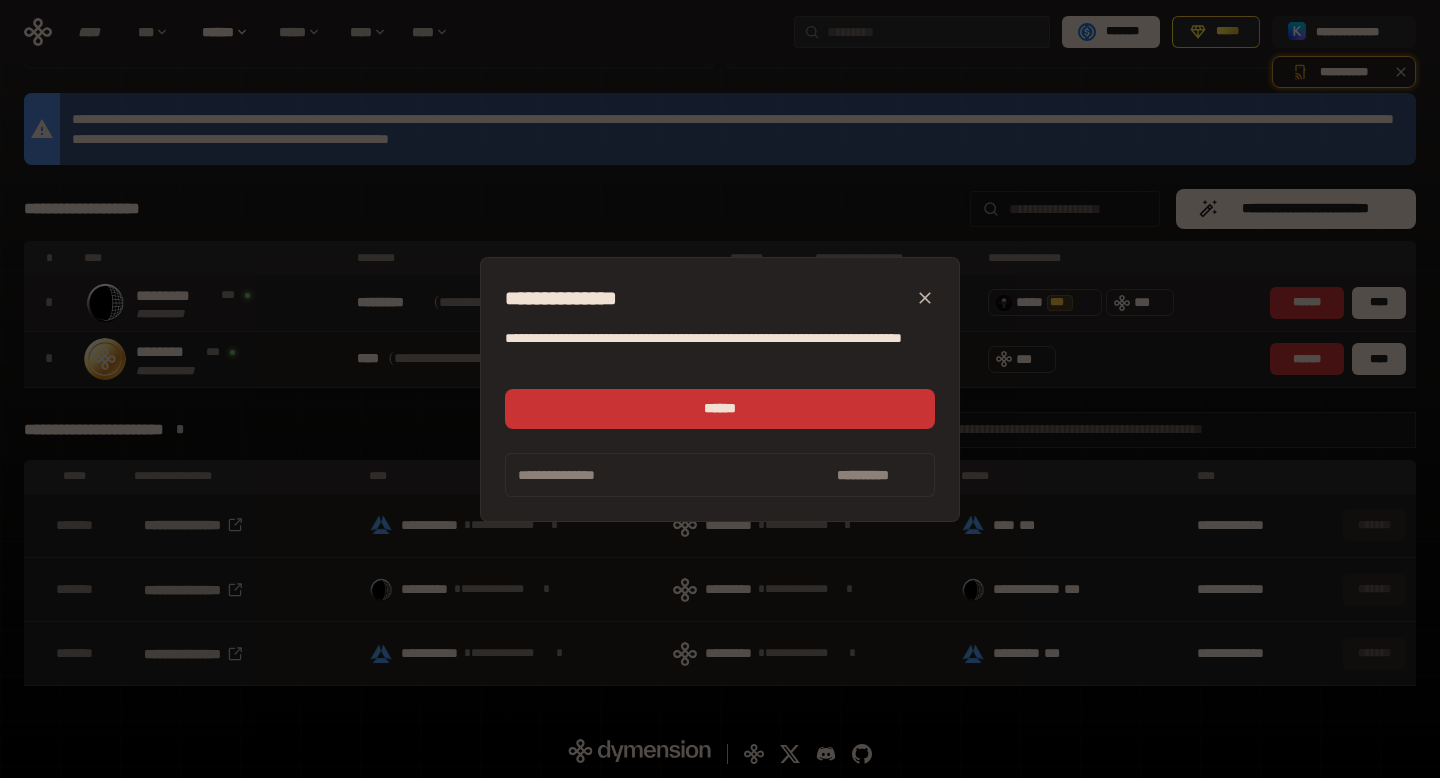 click 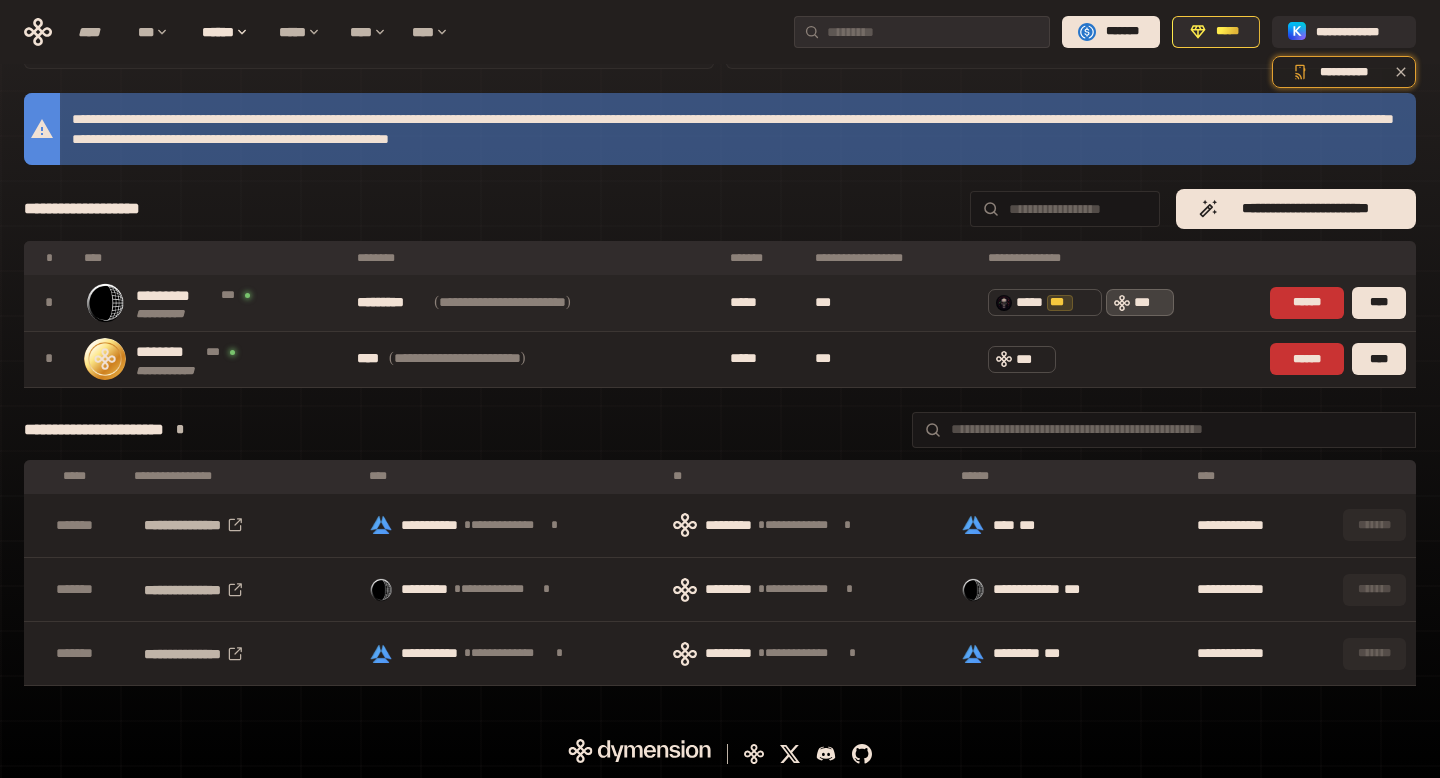 click on "***" at bounding box center [1150, 302] 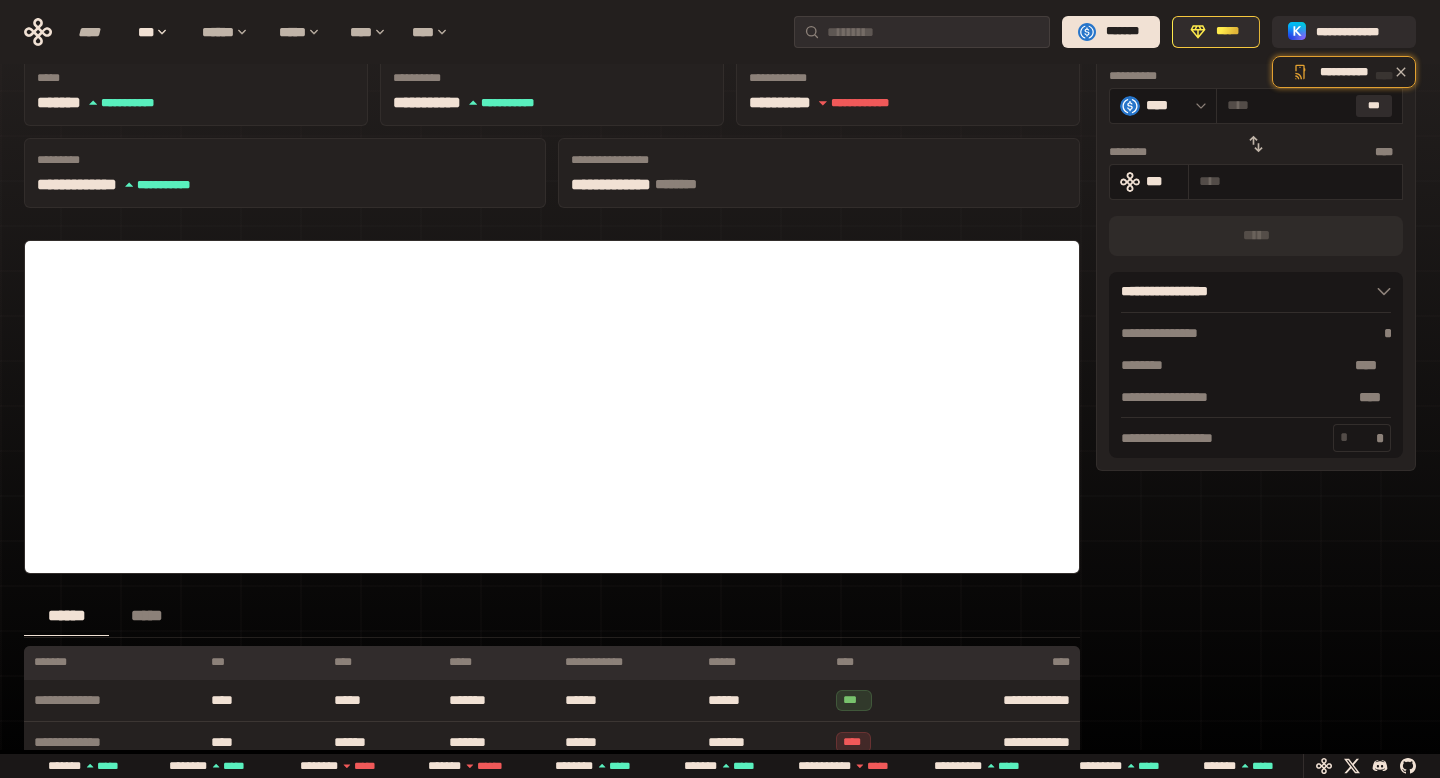 scroll, scrollTop: 0, scrollLeft: 0, axis: both 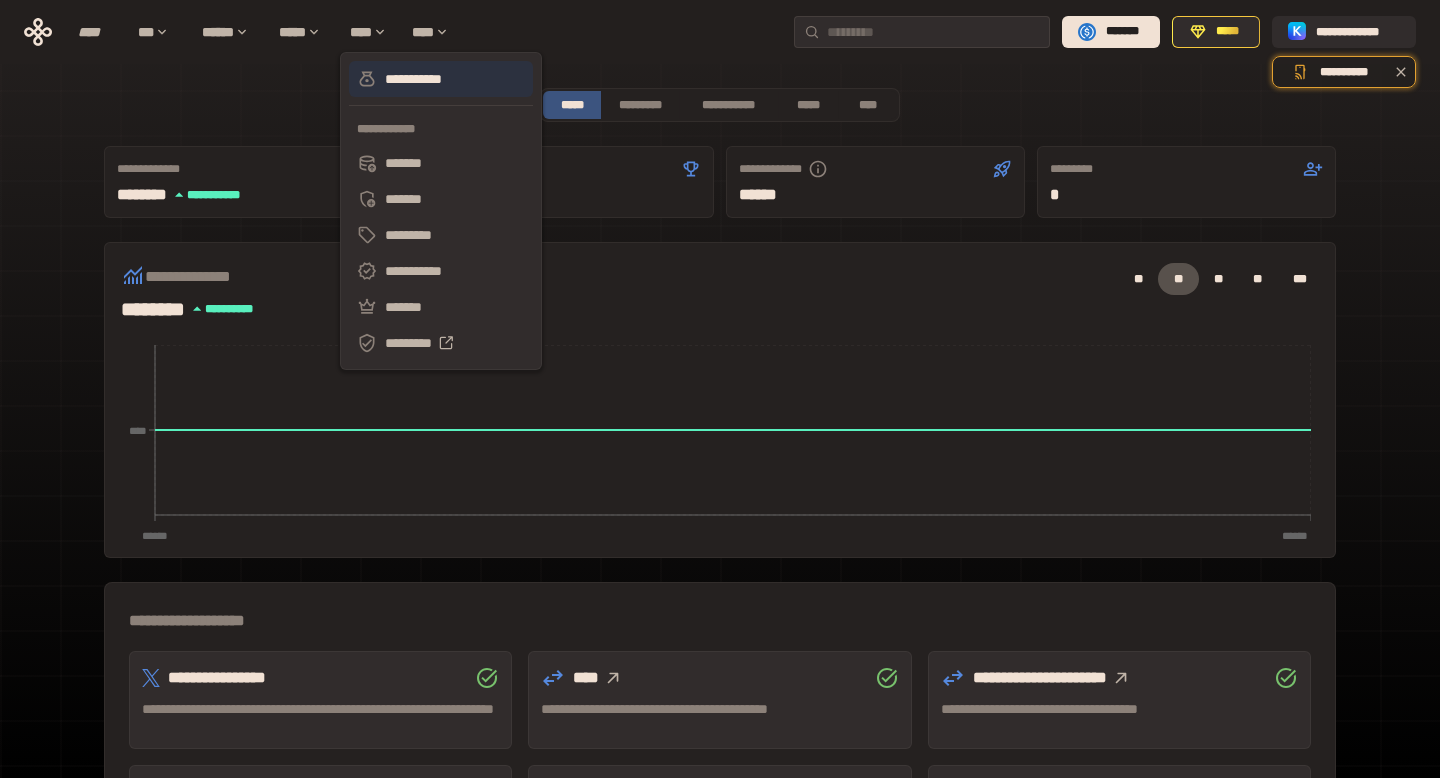click on "**********" at bounding box center (441, 79) 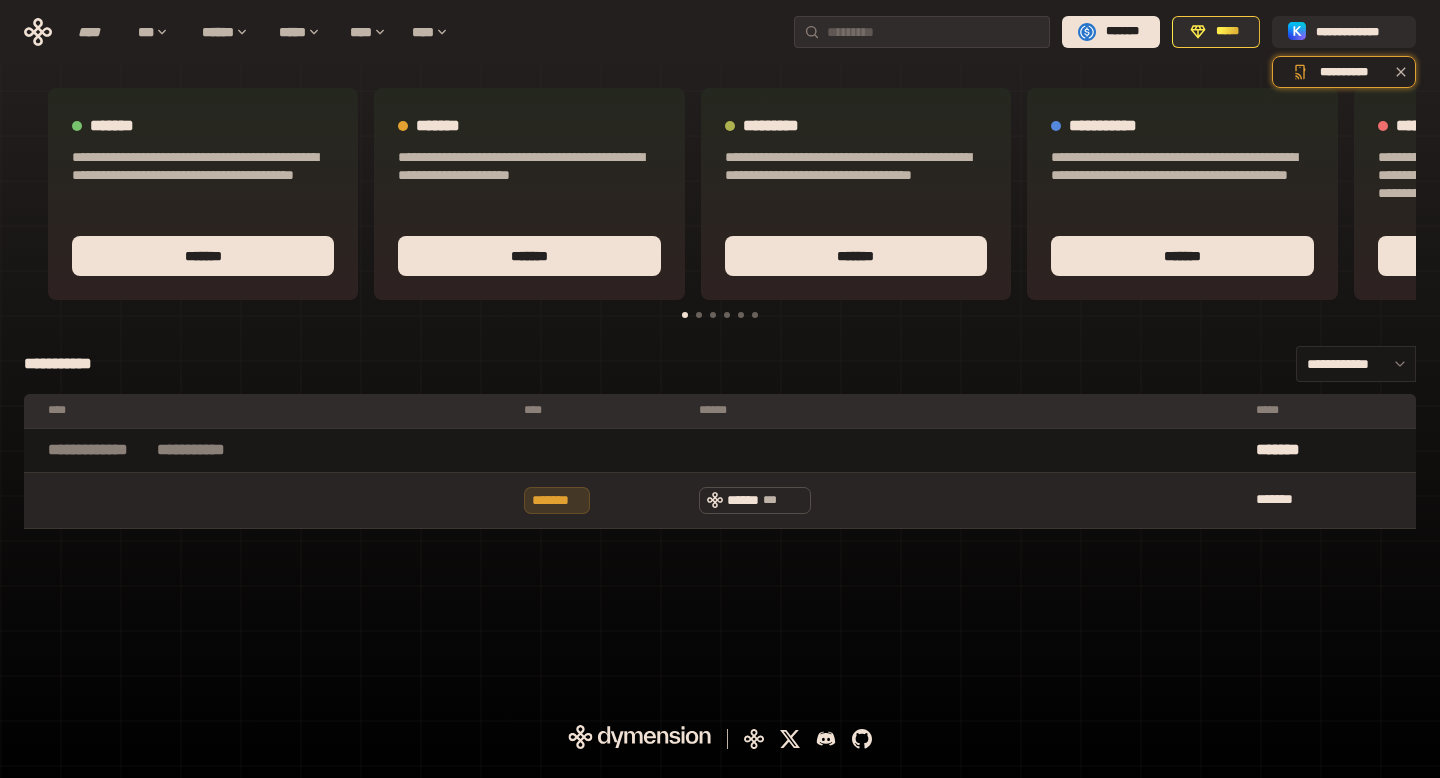 click on "*******" at bounding box center [602, 500] 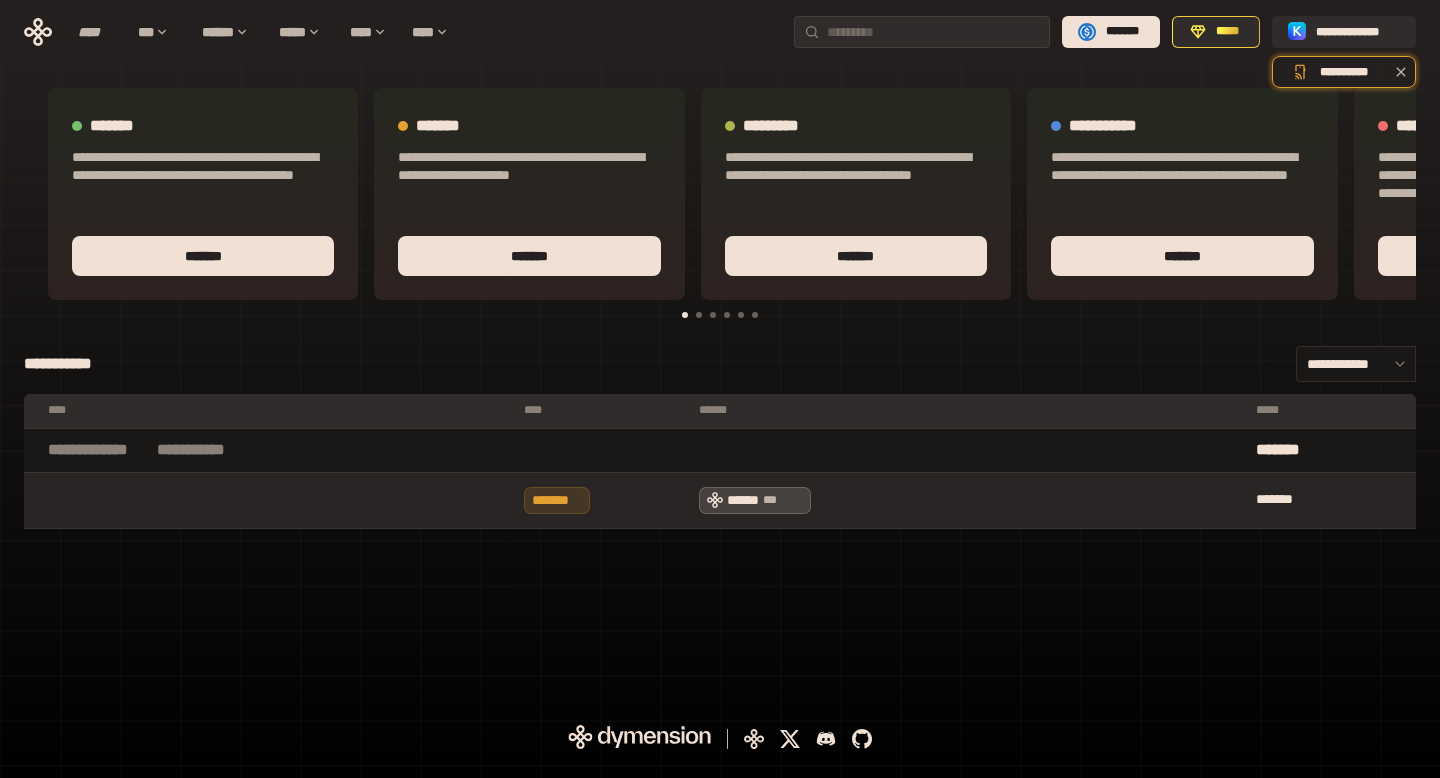 click on "******   ***" at bounding box center [755, 500] 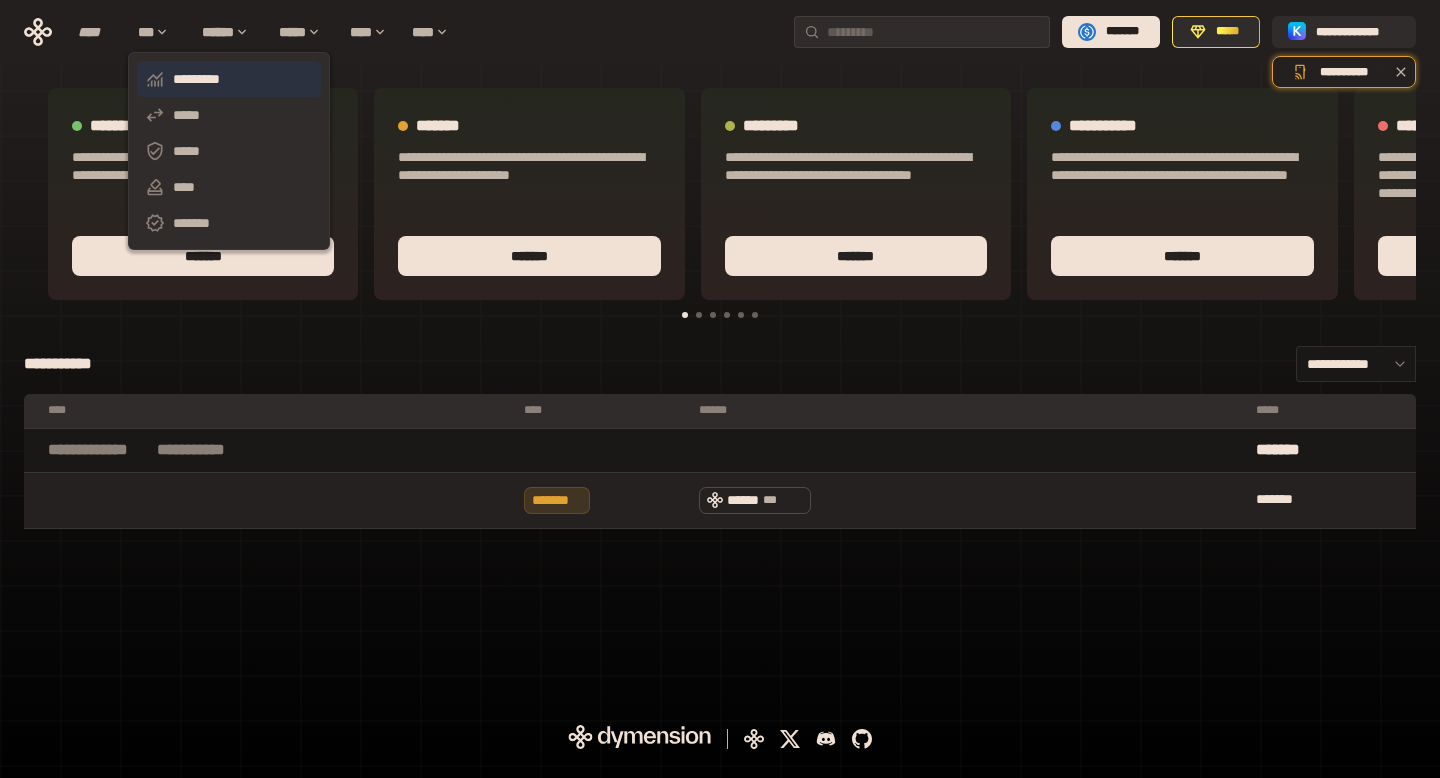 click on "*********" at bounding box center (229, 79) 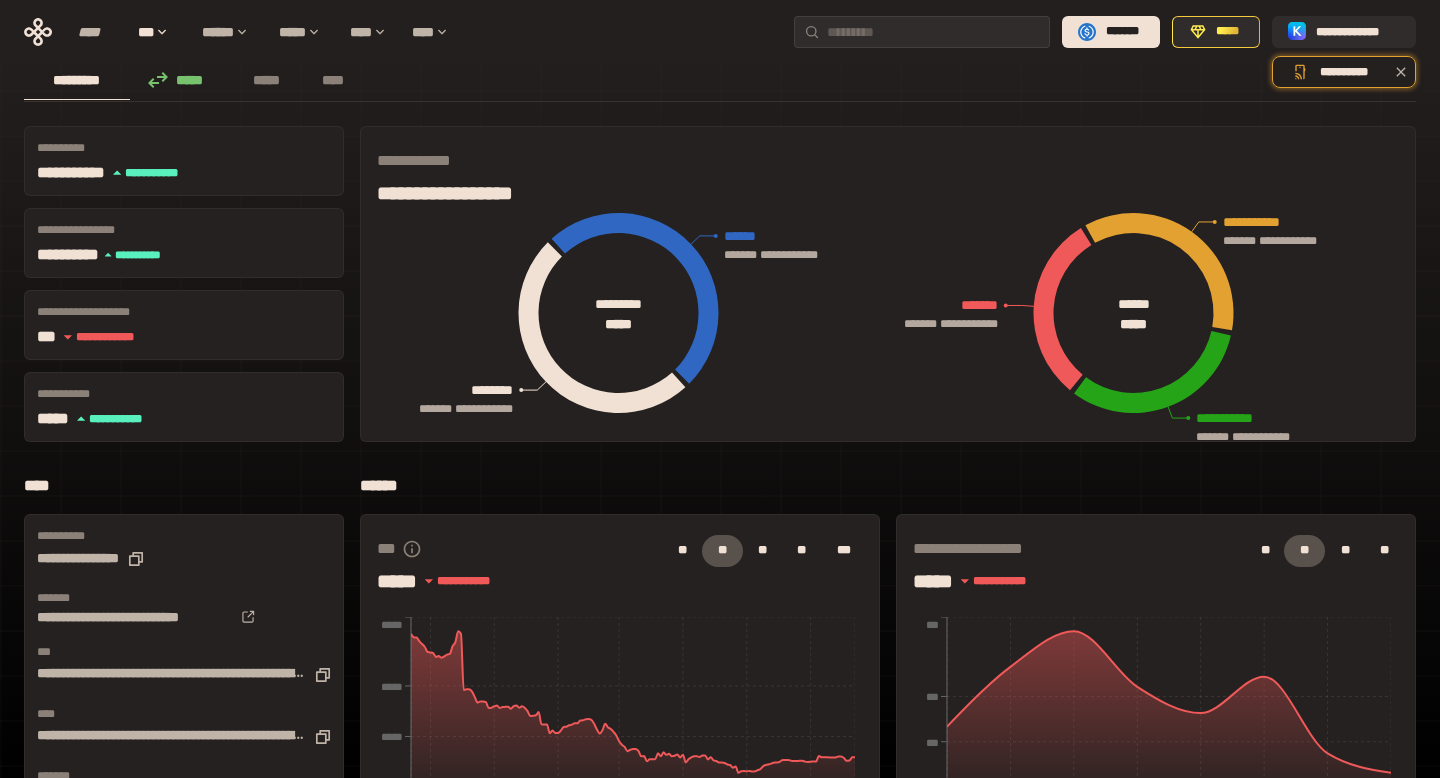 scroll, scrollTop: 0, scrollLeft: 0, axis: both 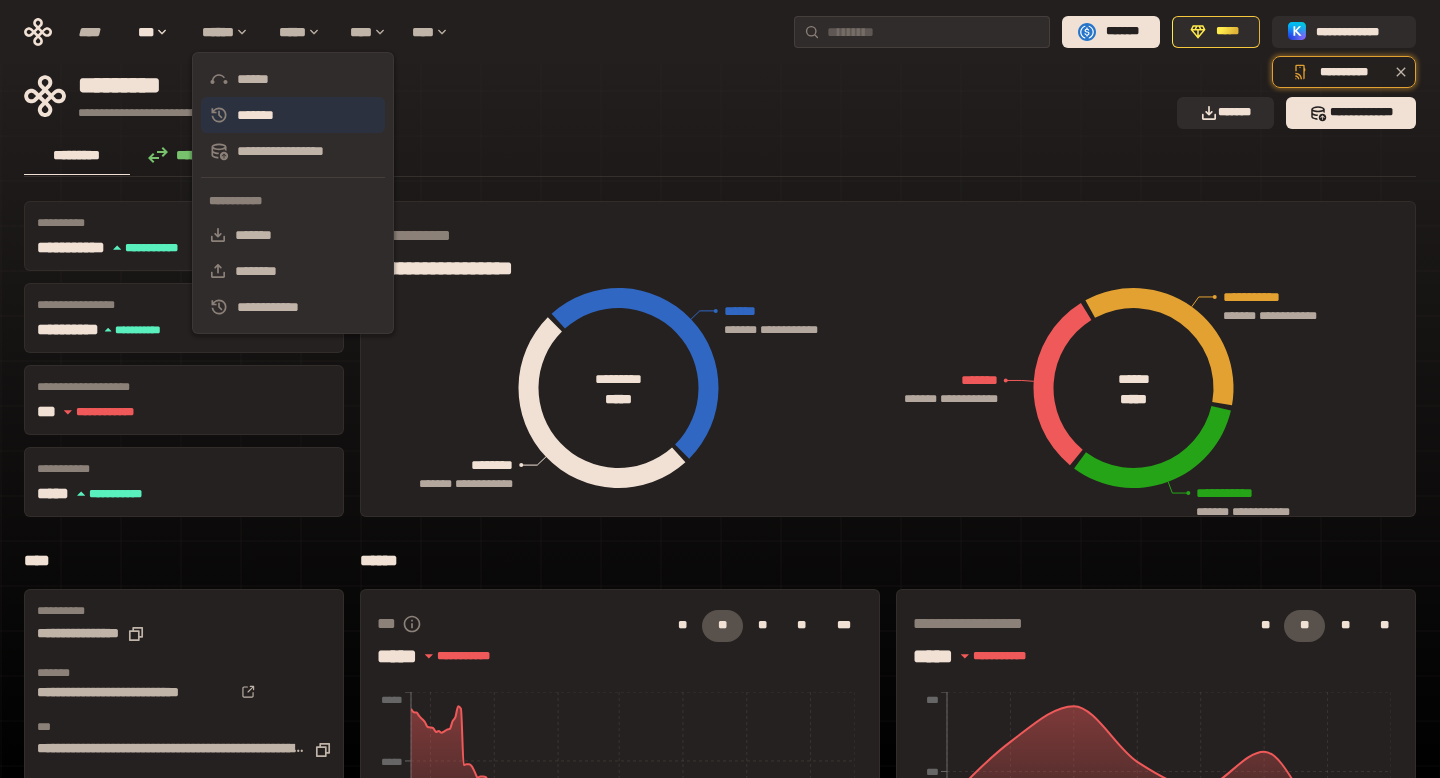 click on "*******" at bounding box center (293, 115) 